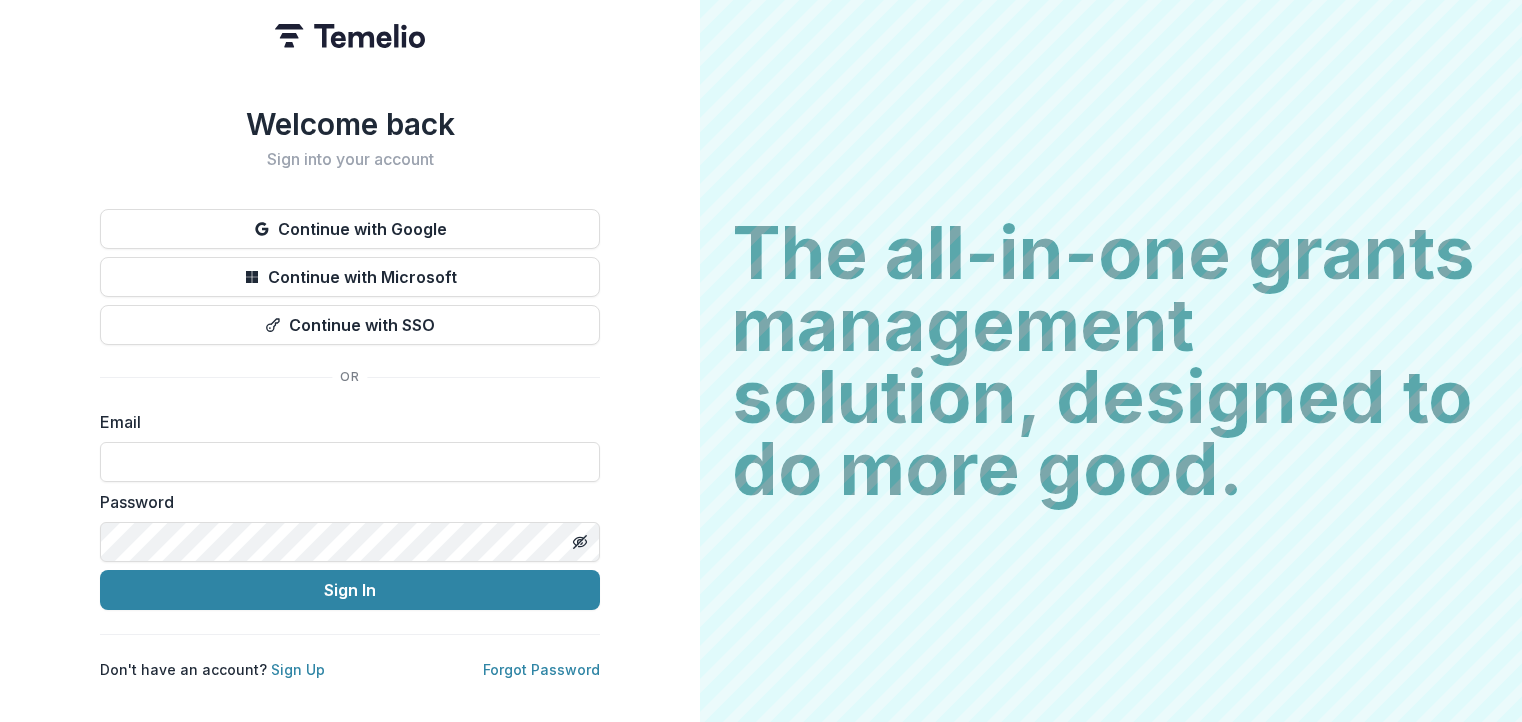 scroll, scrollTop: 0, scrollLeft: 0, axis: both 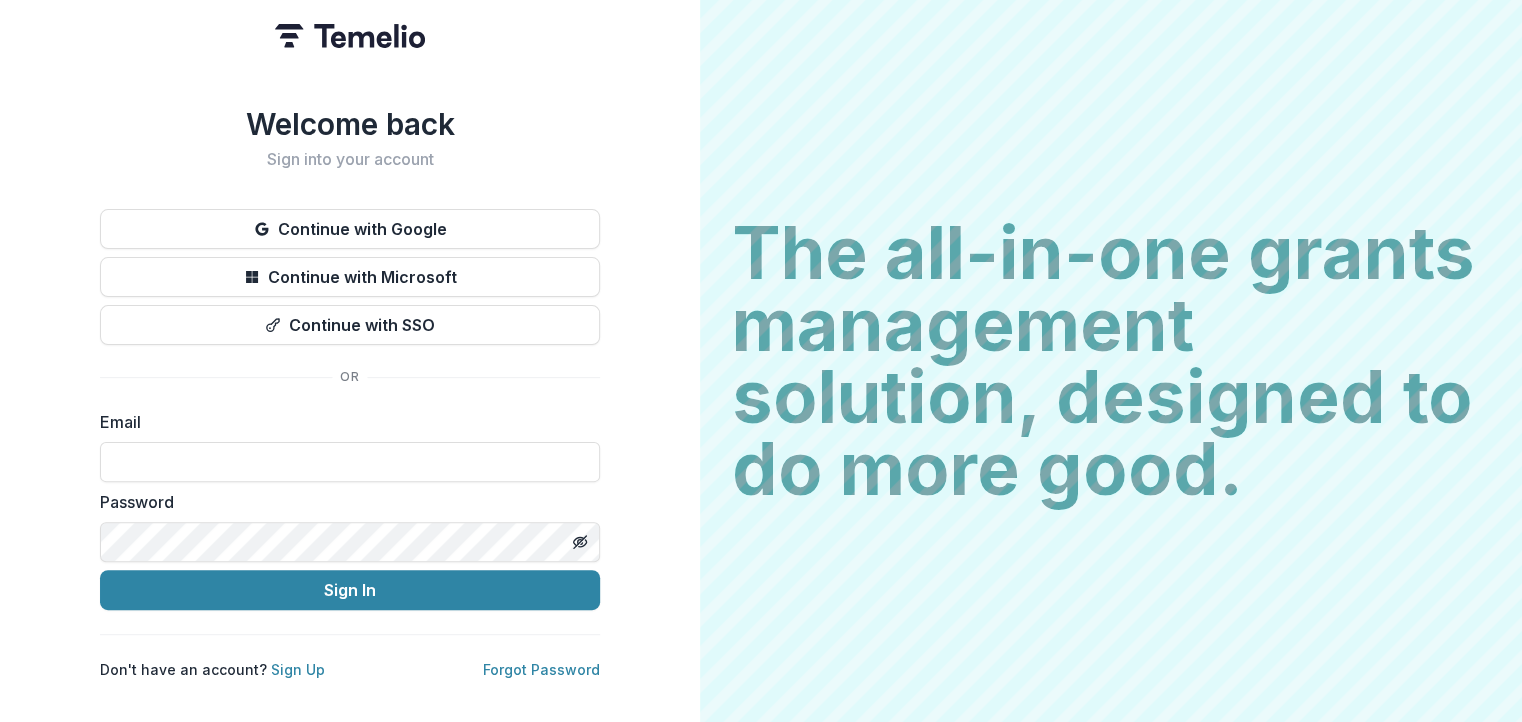 type on "**********" 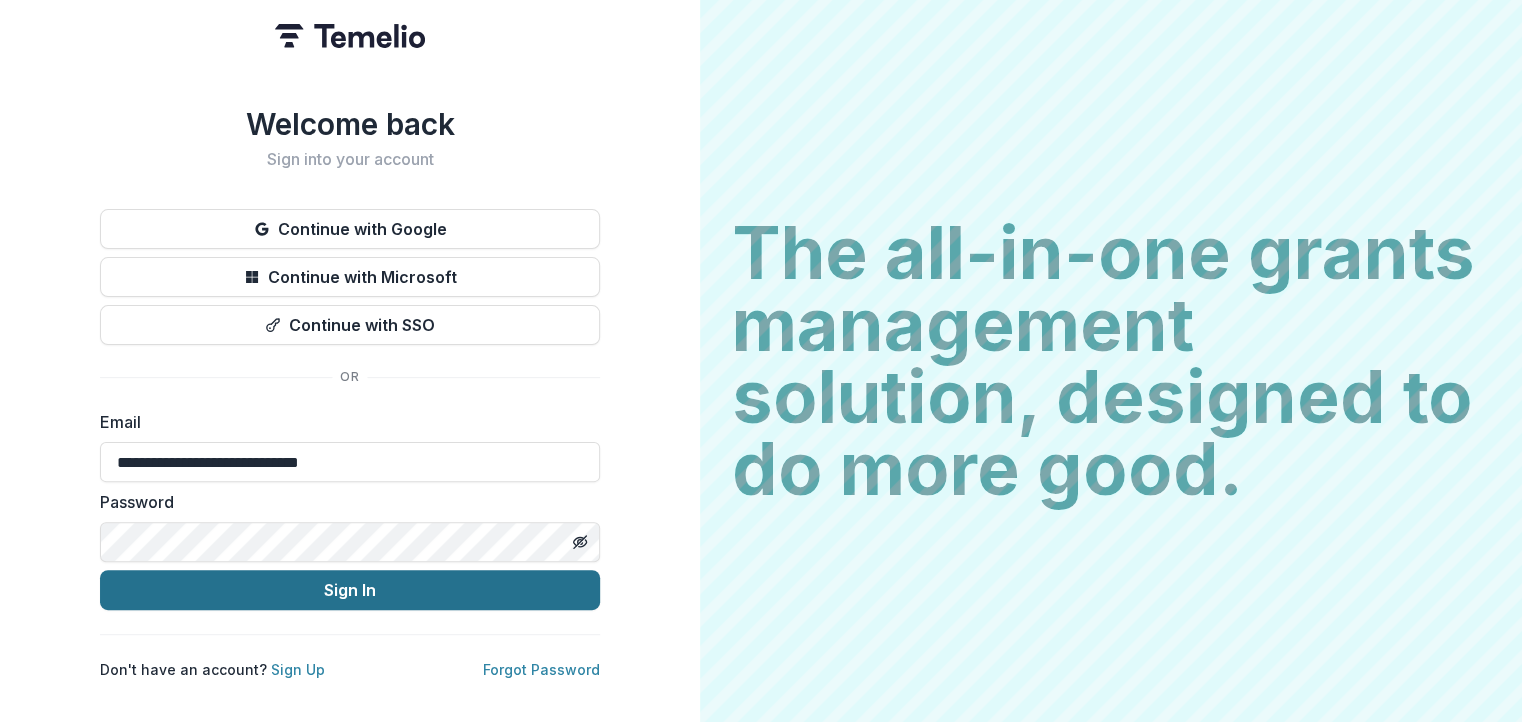 click on "Sign In" at bounding box center (350, 590) 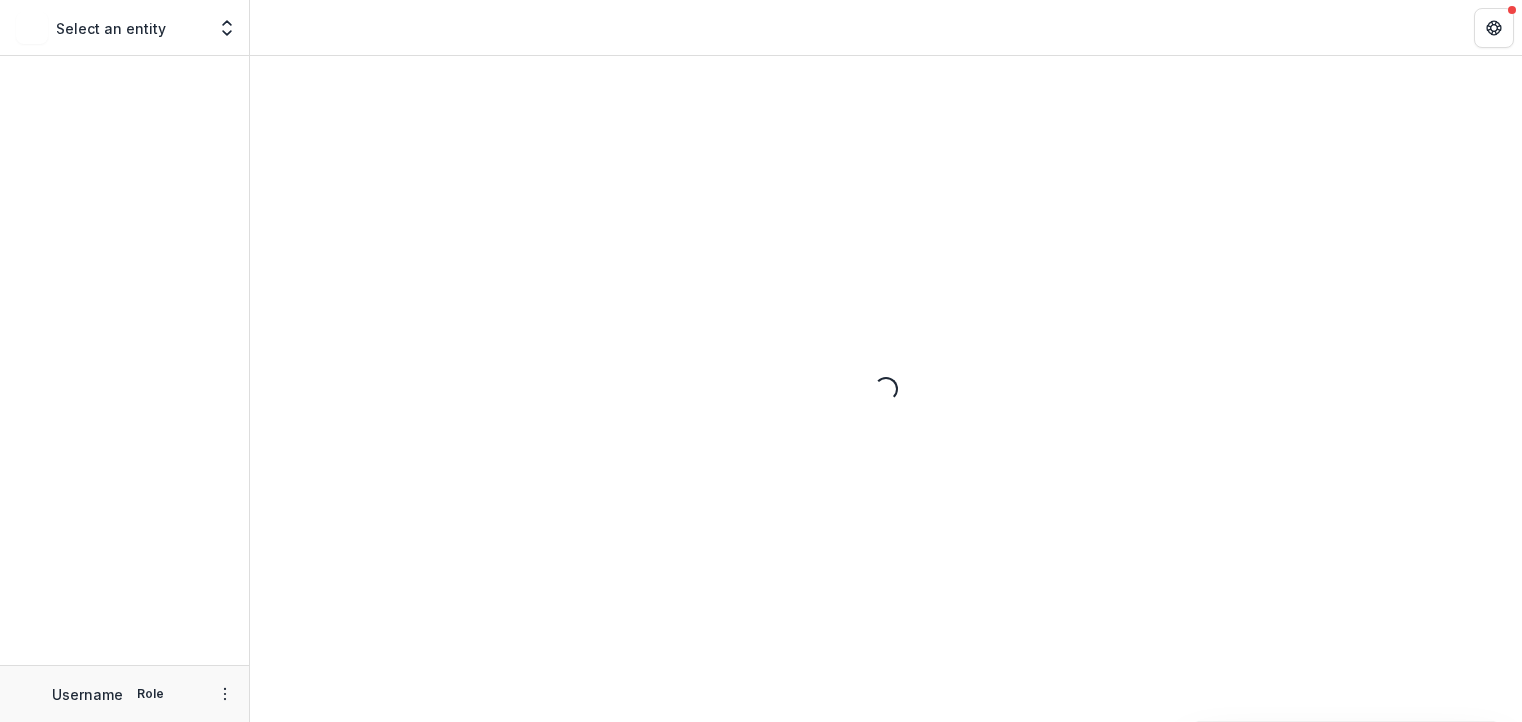 scroll, scrollTop: 0, scrollLeft: 0, axis: both 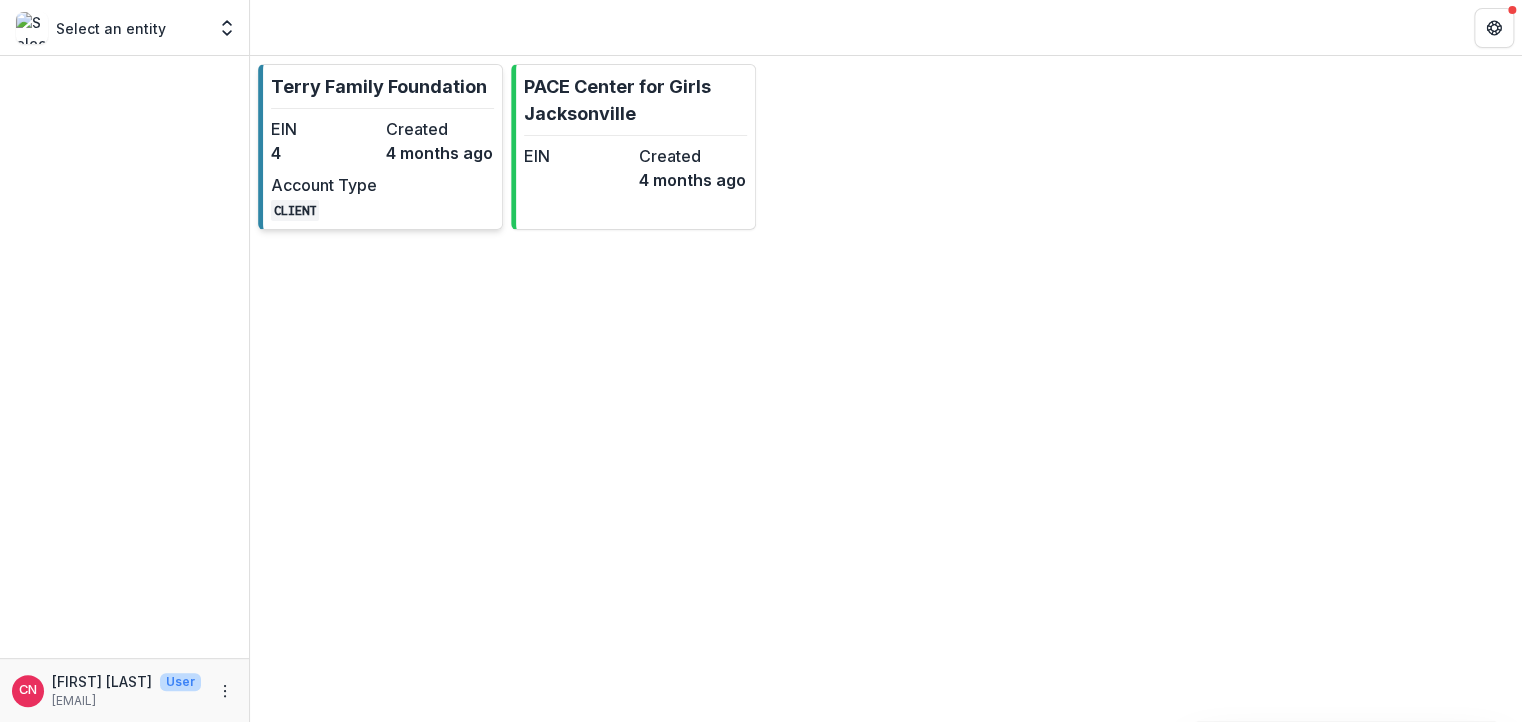 click on "4" at bounding box center [324, 153] 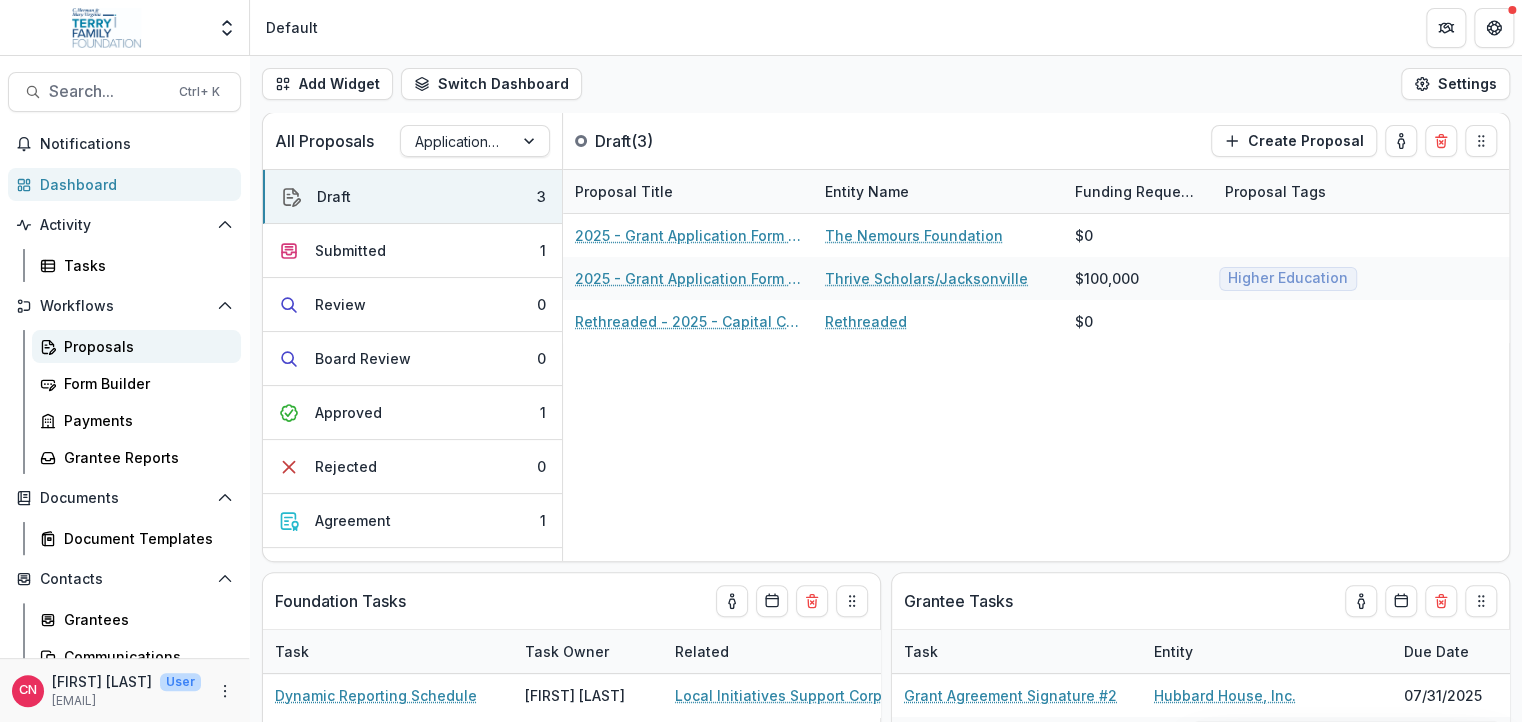 click on "Proposals" at bounding box center (144, 346) 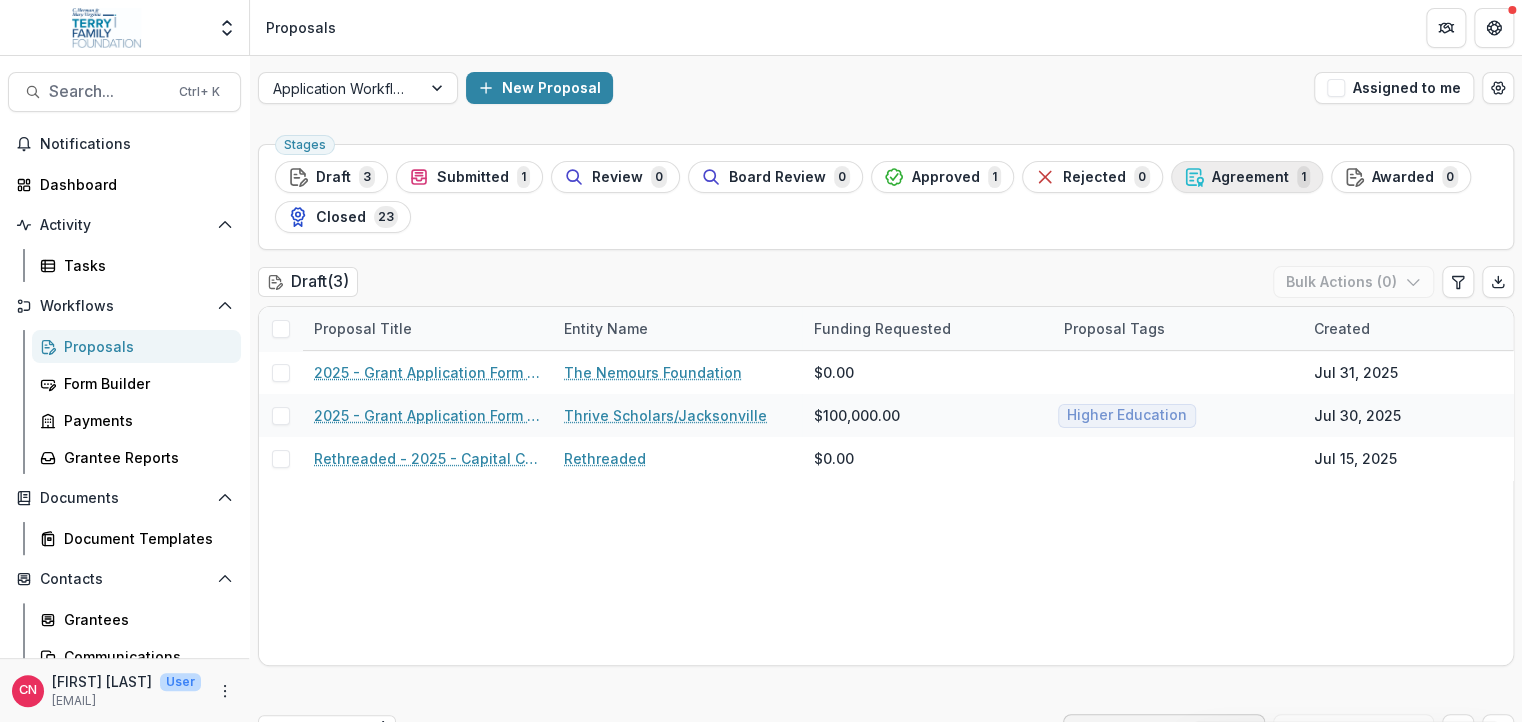 click on "Agreement 1" at bounding box center [1247, 177] 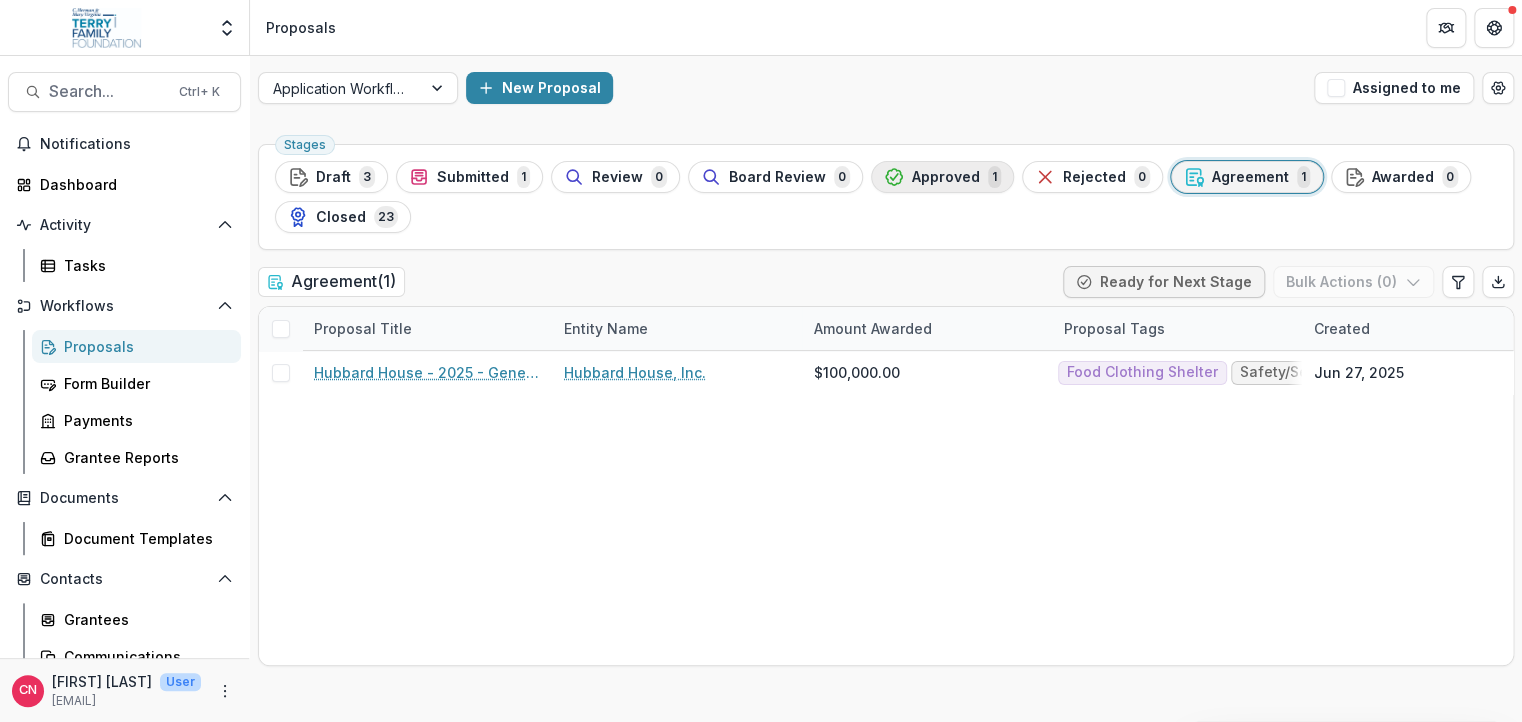 click on "Approved" at bounding box center (946, 177) 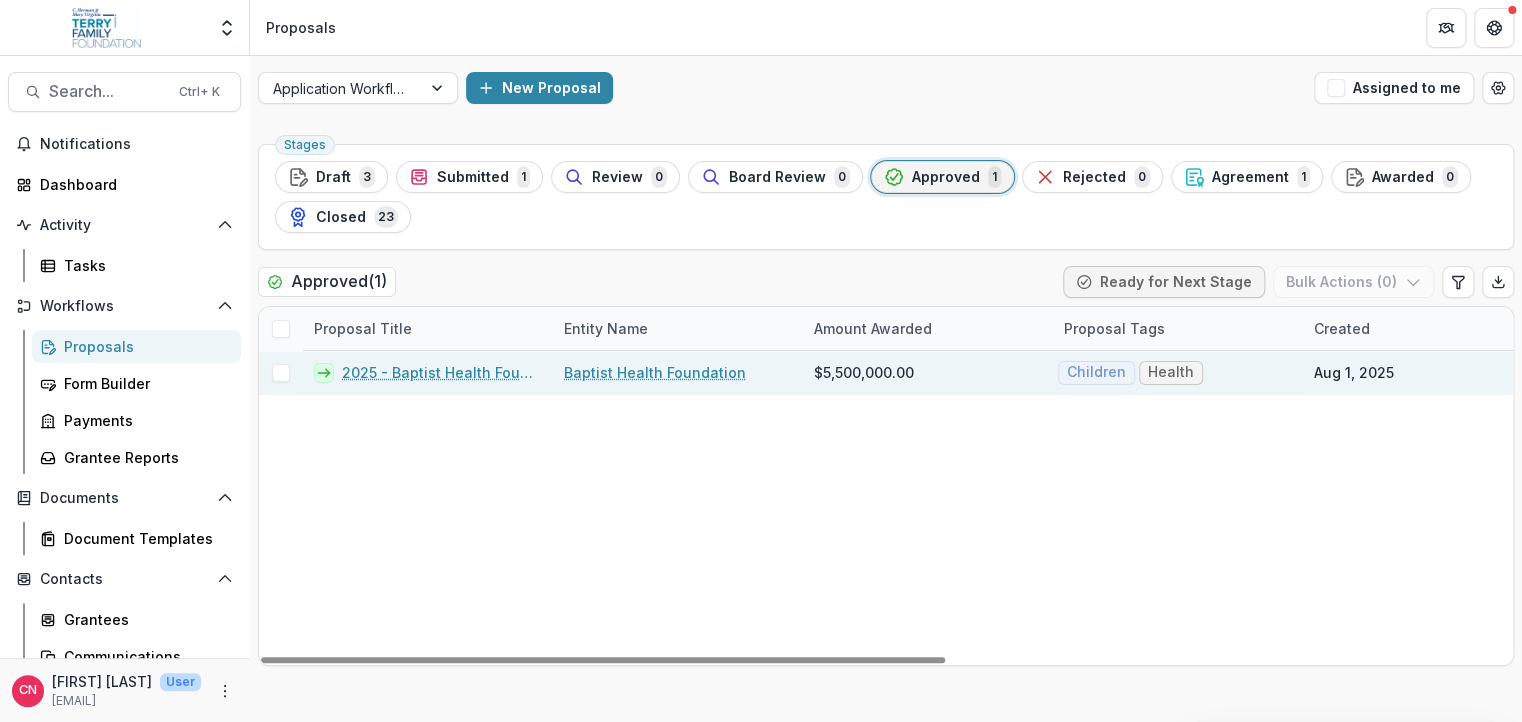 click on "2025 - Baptist Health Foundation - Wolfson Children's Hospital" at bounding box center [441, 372] 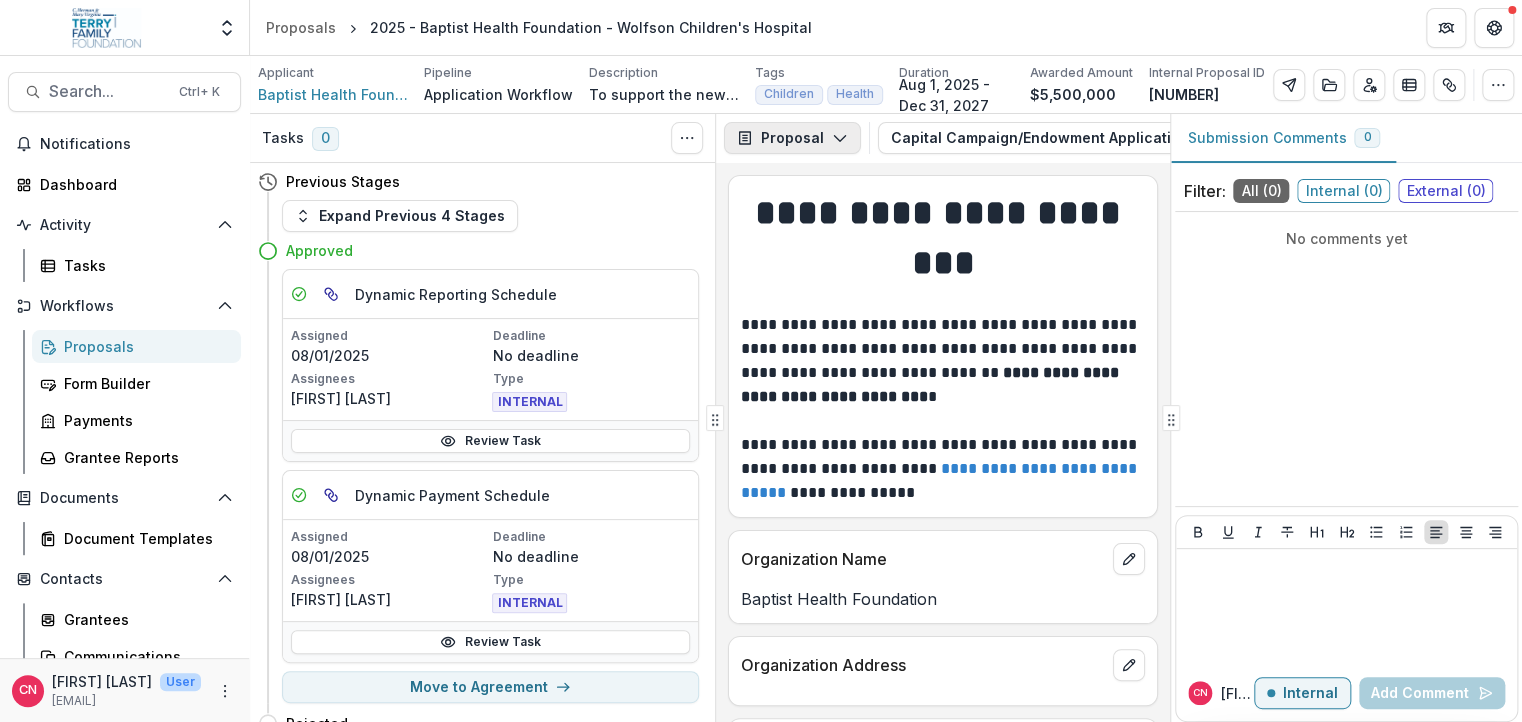 click 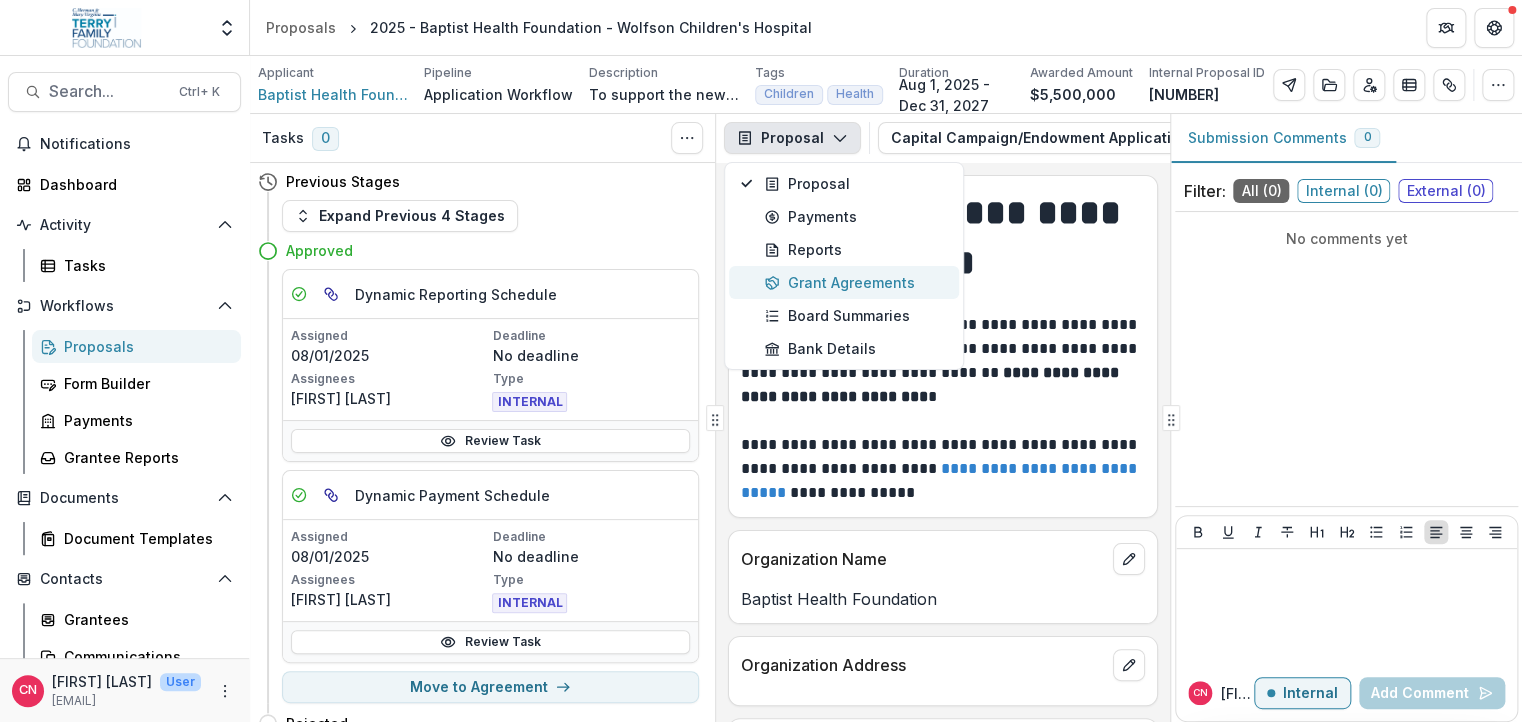 click on "Grant Agreements" at bounding box center [855, 282] 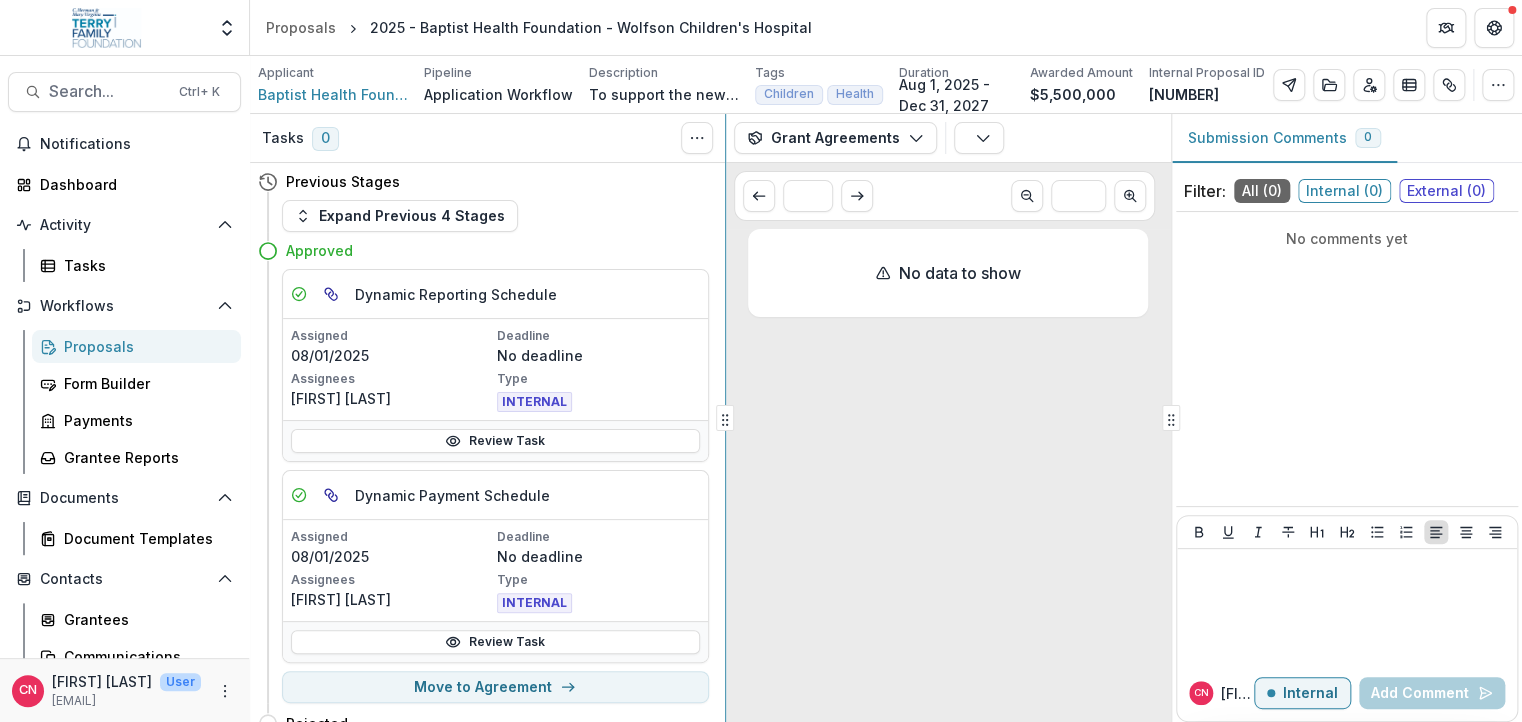 click on "Tasks 0 Show Cancelled Tasks Previous Stages Expand Previous 4 Stages Approved Dynamic Reporting Schedule Assigned [DATE] Deadline No deadline Assignees [FIRST] [LAST] Type INTERNAL Review Task Dynamic Payment Schedule Assigned [DATE] Deadline No deadline Assignees [FIRST] [LAST] Type INTERNAL Review Task Move to Agreement Rejected Move here Agreement Move here Grant Agreement Template Incomplete Open Grant Move here Closed Move here Grant Agreements Proposal Payments Reports Grant Agreements Board Summaries Bank Details Agreements No Agreements * *** No data to show Submission Comments  0 Filter: All ( 0 ) Internal ( 0 ) External ( 0 ) No comments yet [FIRST] [LAST] Internal Add Comment" at bounding box center [886, 418] 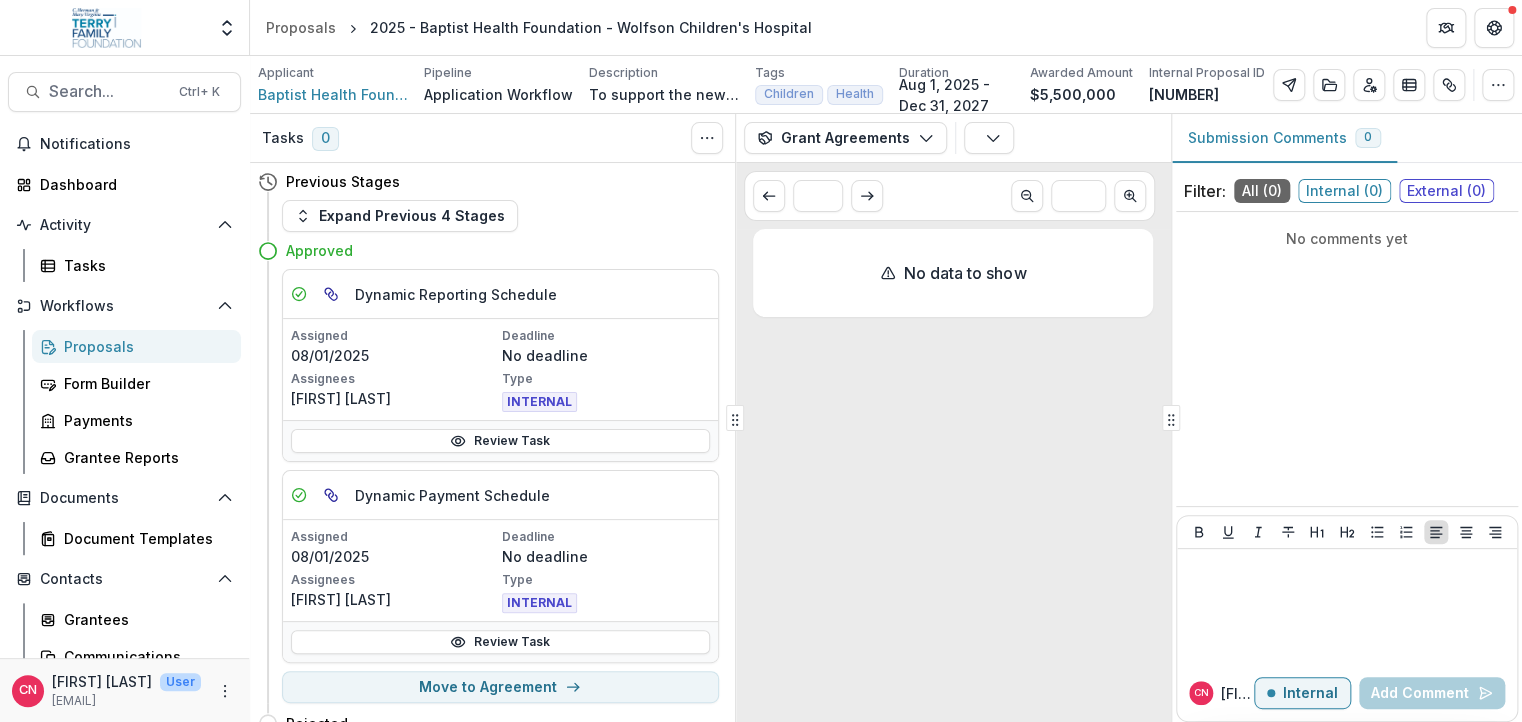 type 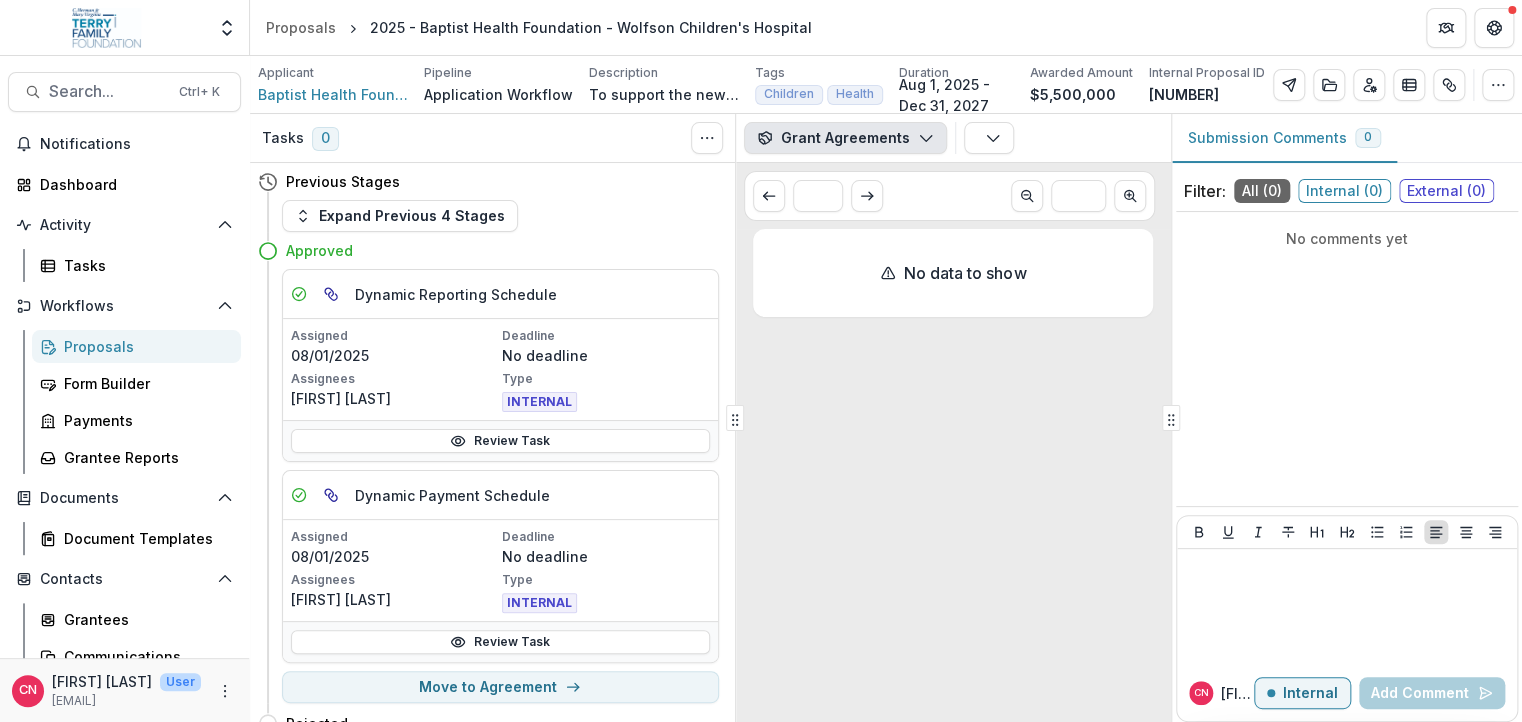 type on "proposal" 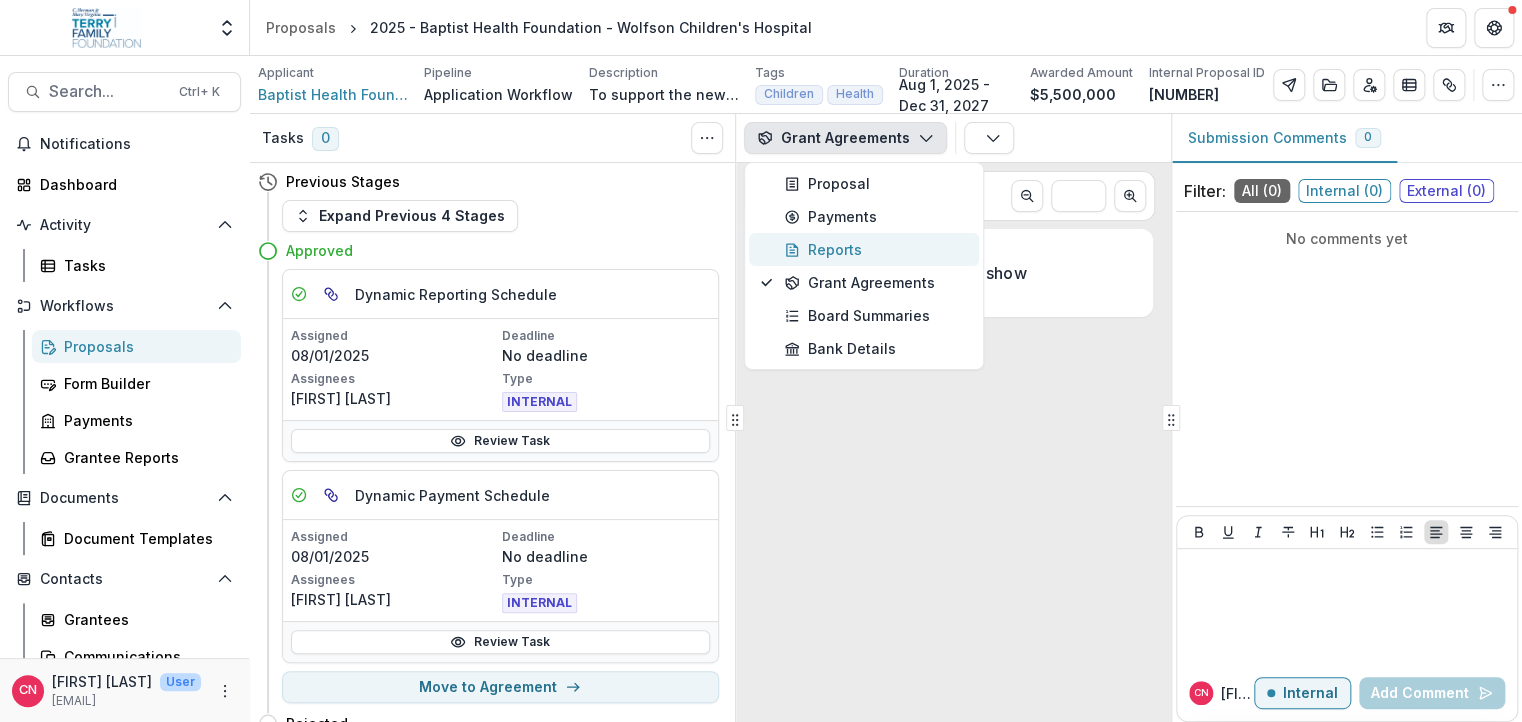 type on "reports" 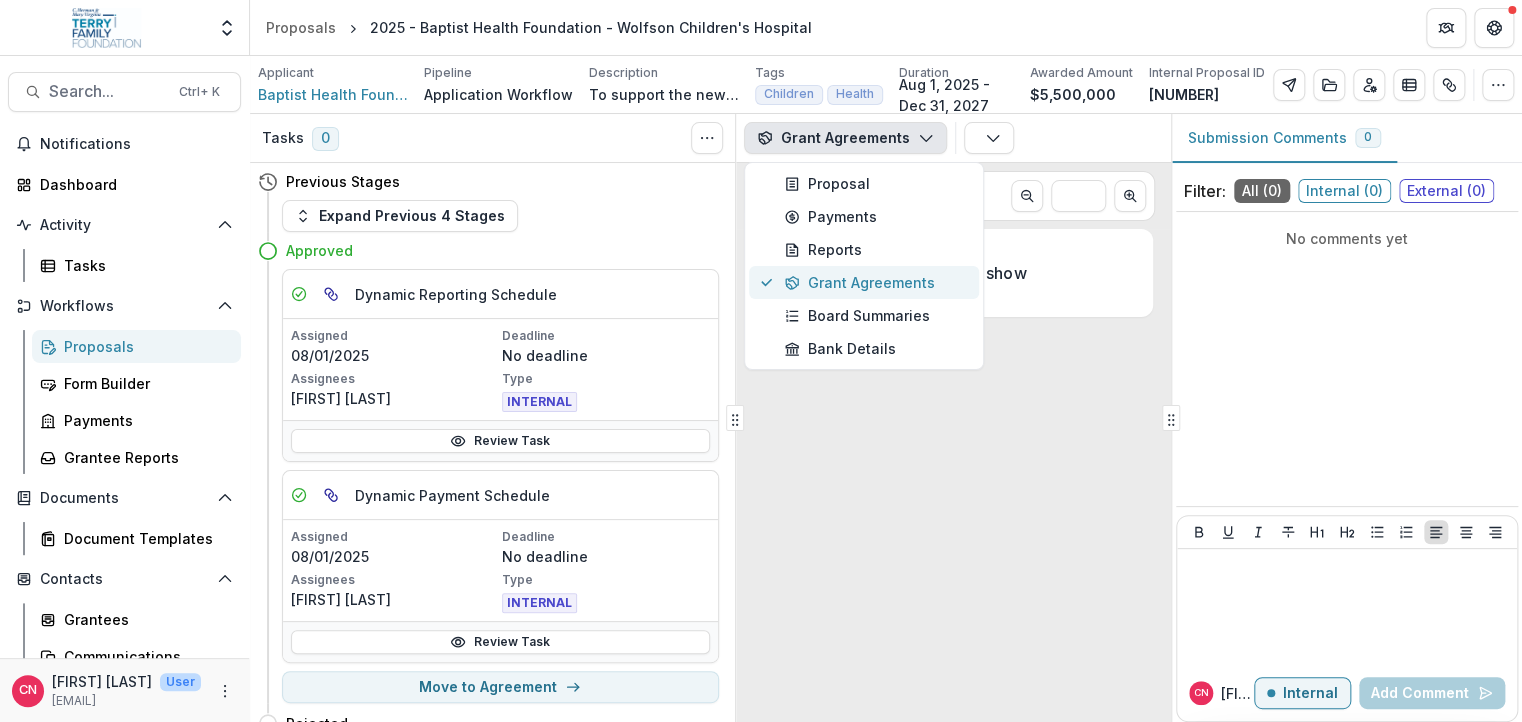 type on "grant-agreements" 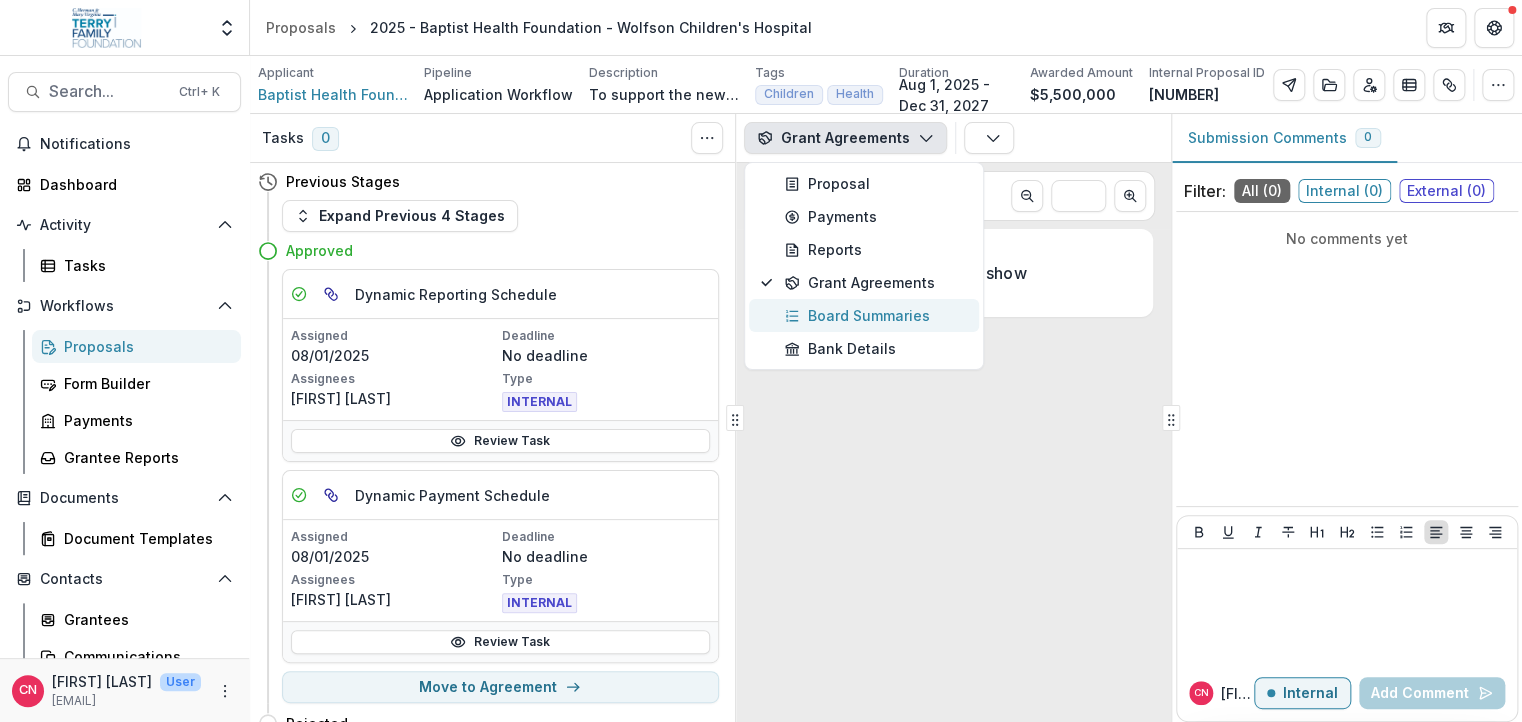 type on "board-summaries" 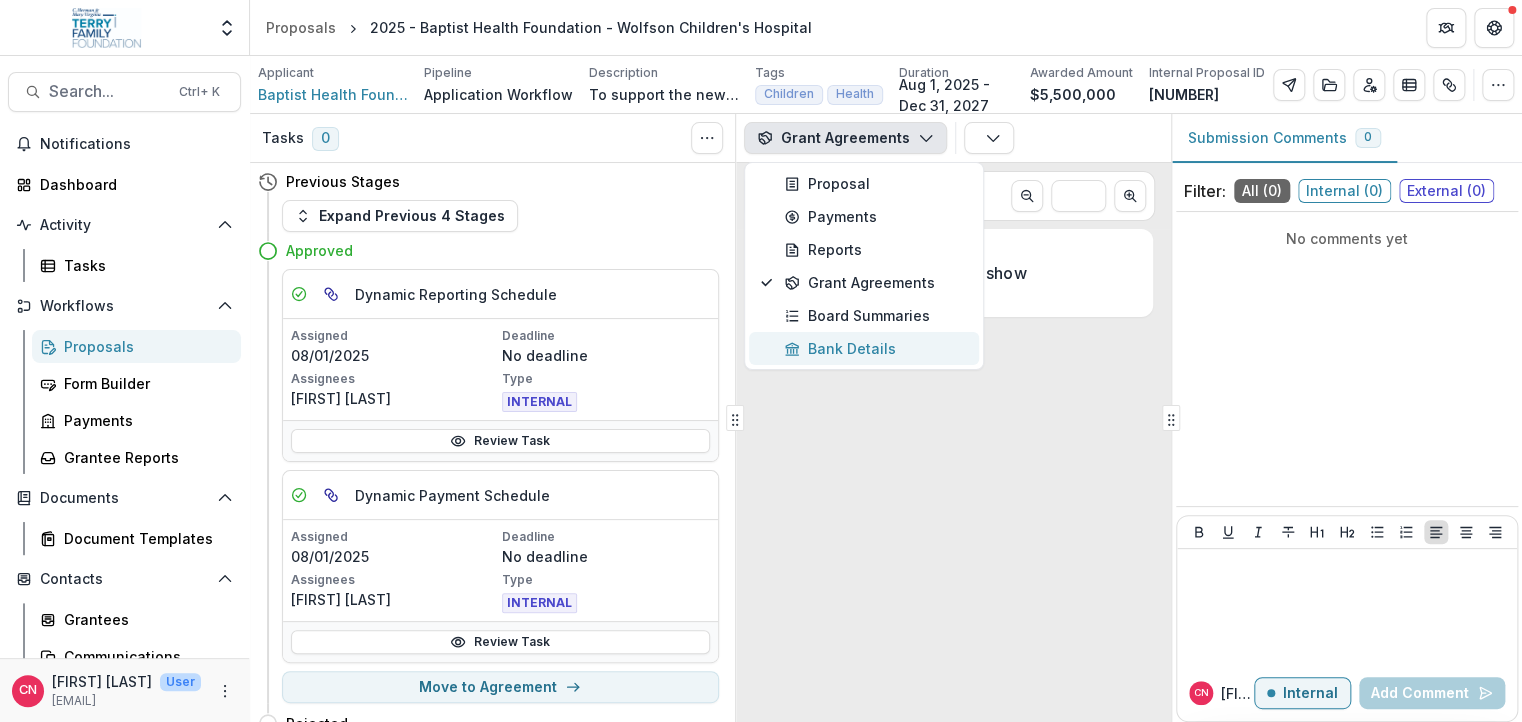 type on "bank-details" 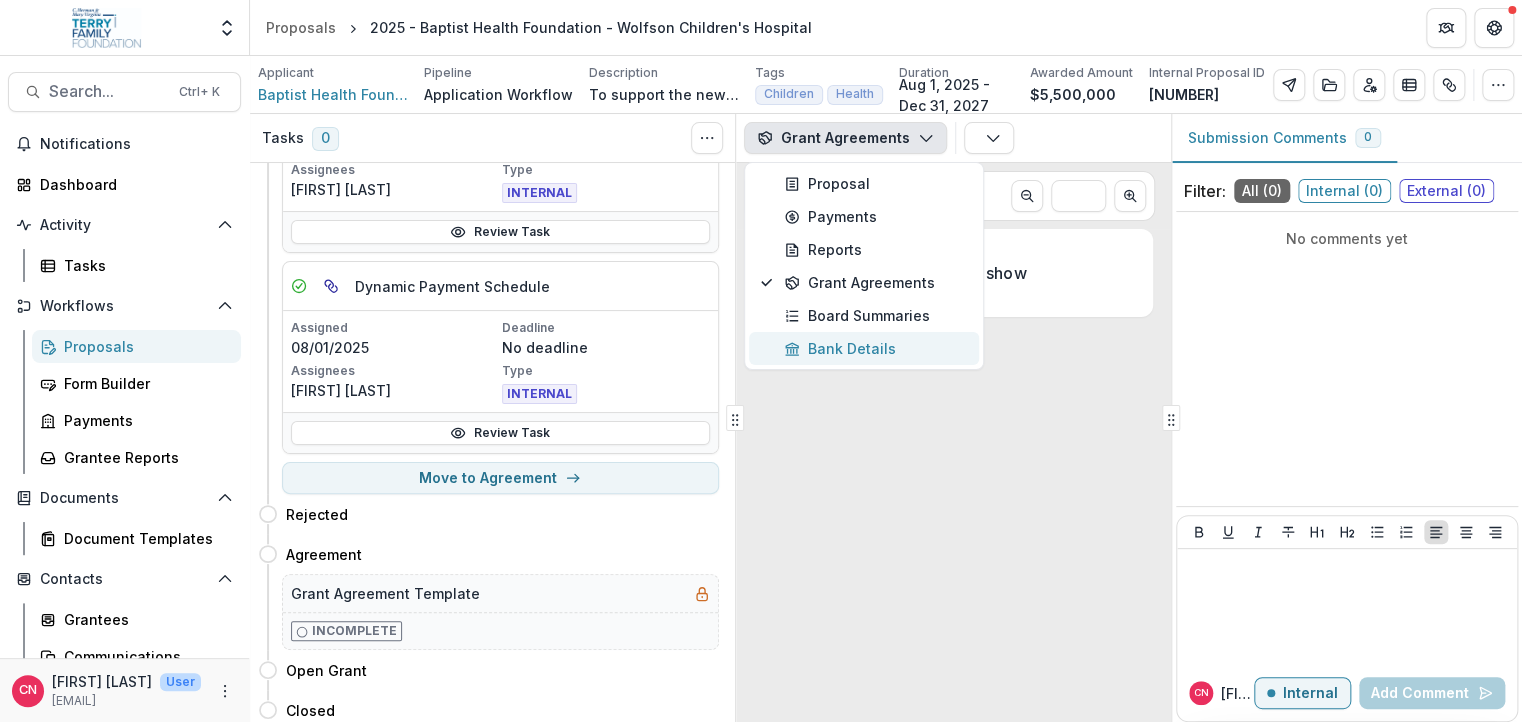scroll, scrollTop: 213, scrollLeft: 0, axis: vertical 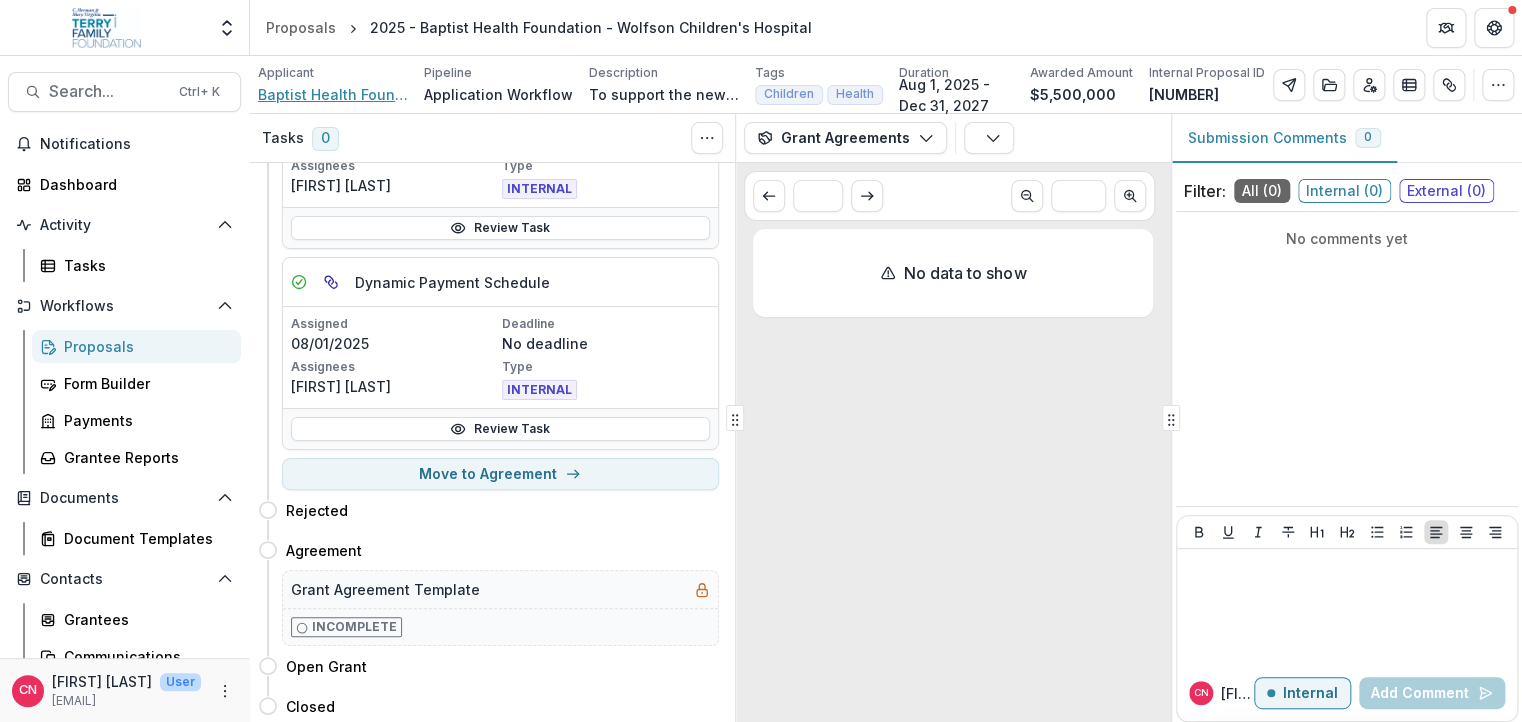 click on "Baptist Health Foundation" at bounding box center [333, 94] 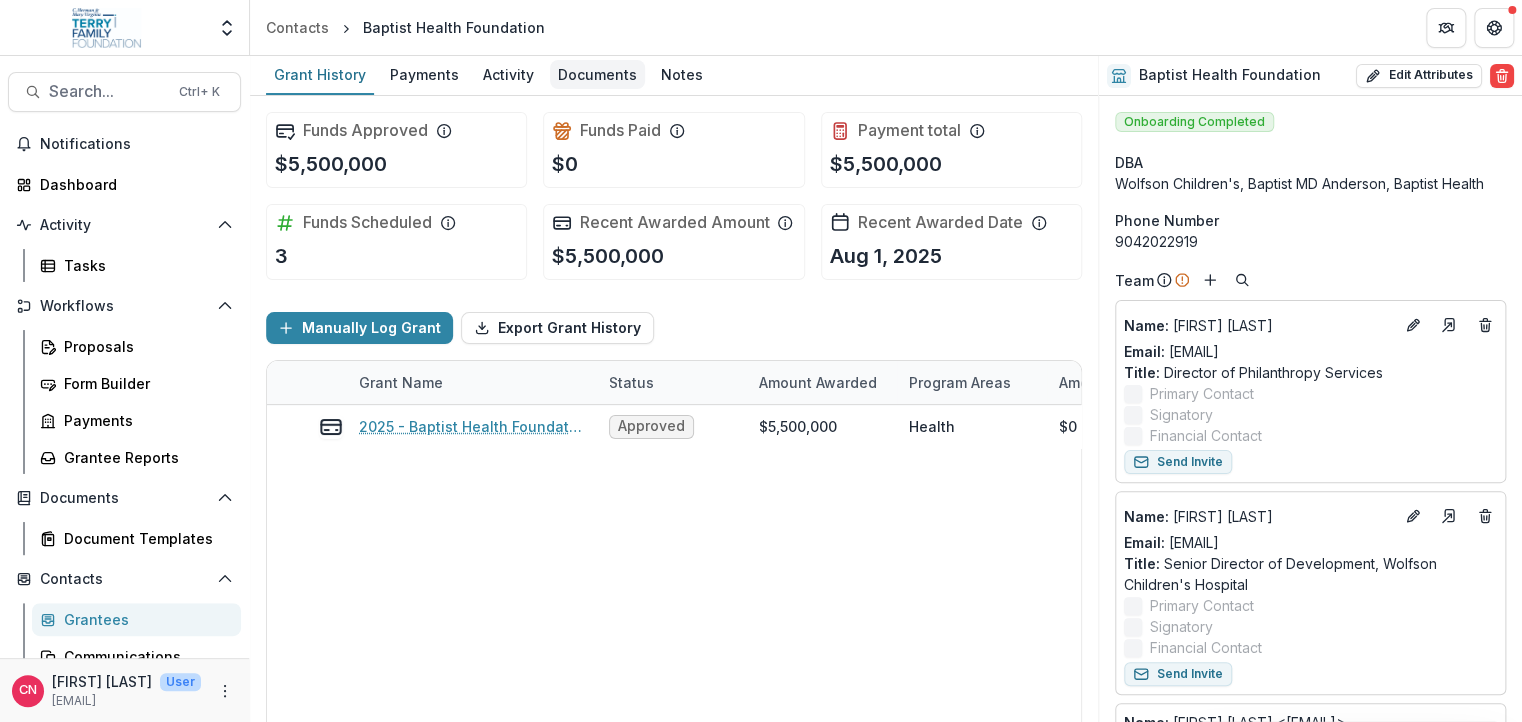 click on "Documents" at bounding box center [597, 74] 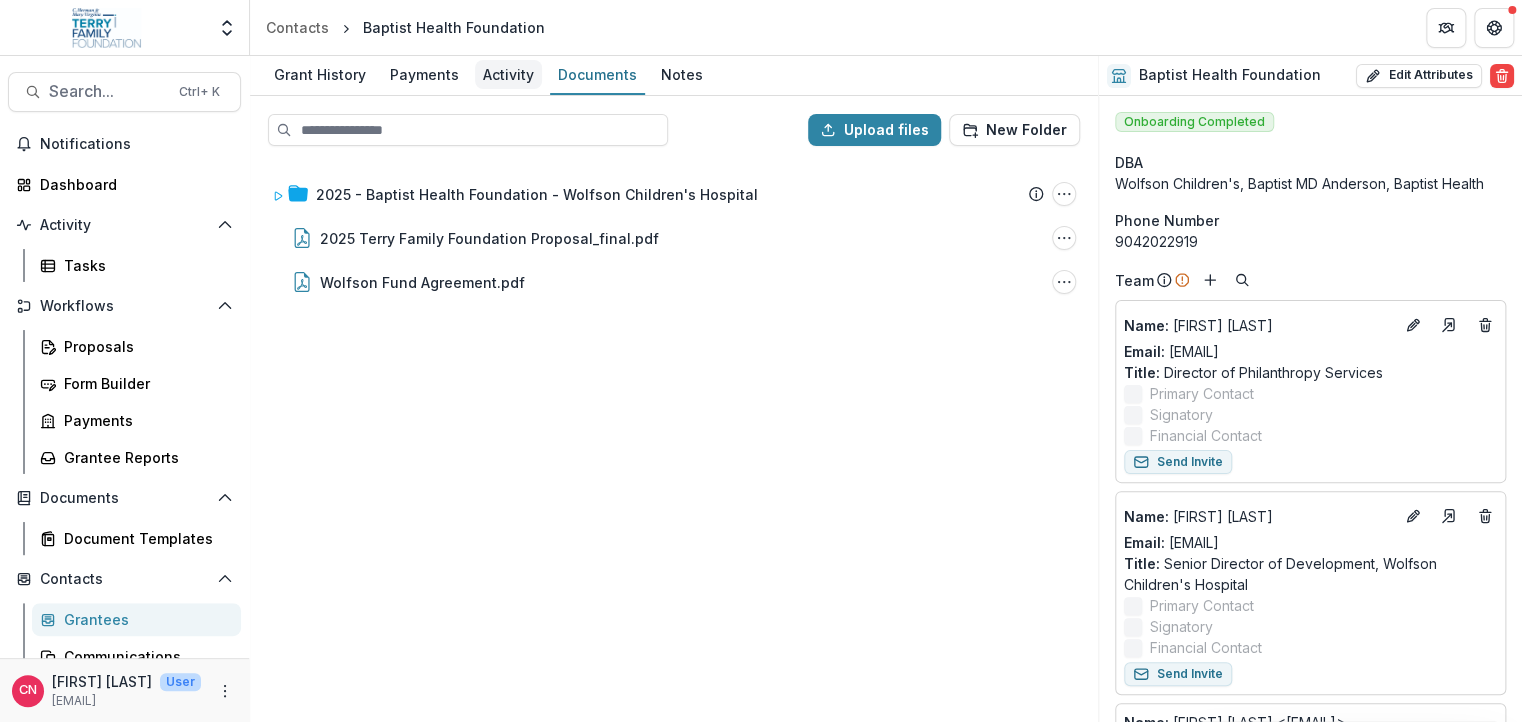 click on "Activity" at bounding box center (508, 74) 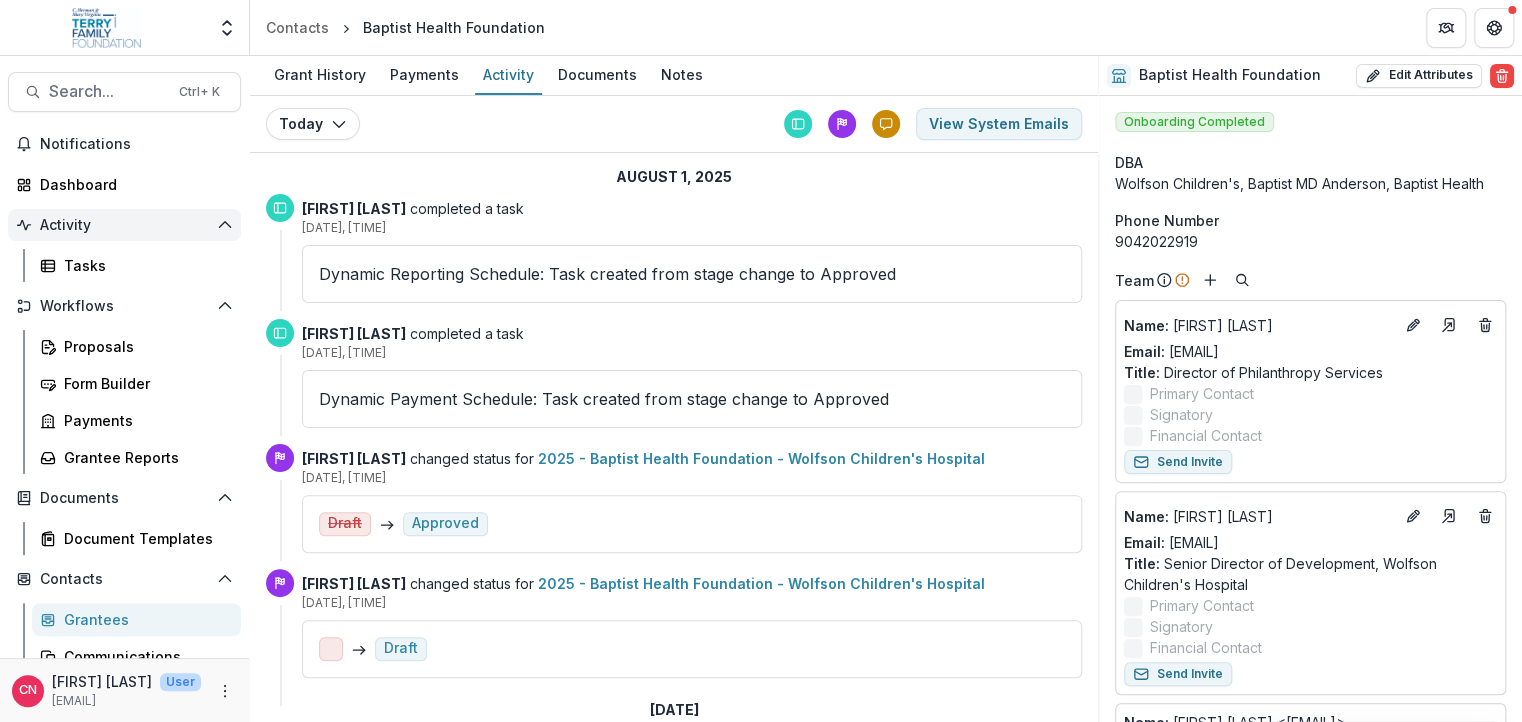 click on "Activity" at bounding box center (124, 225) 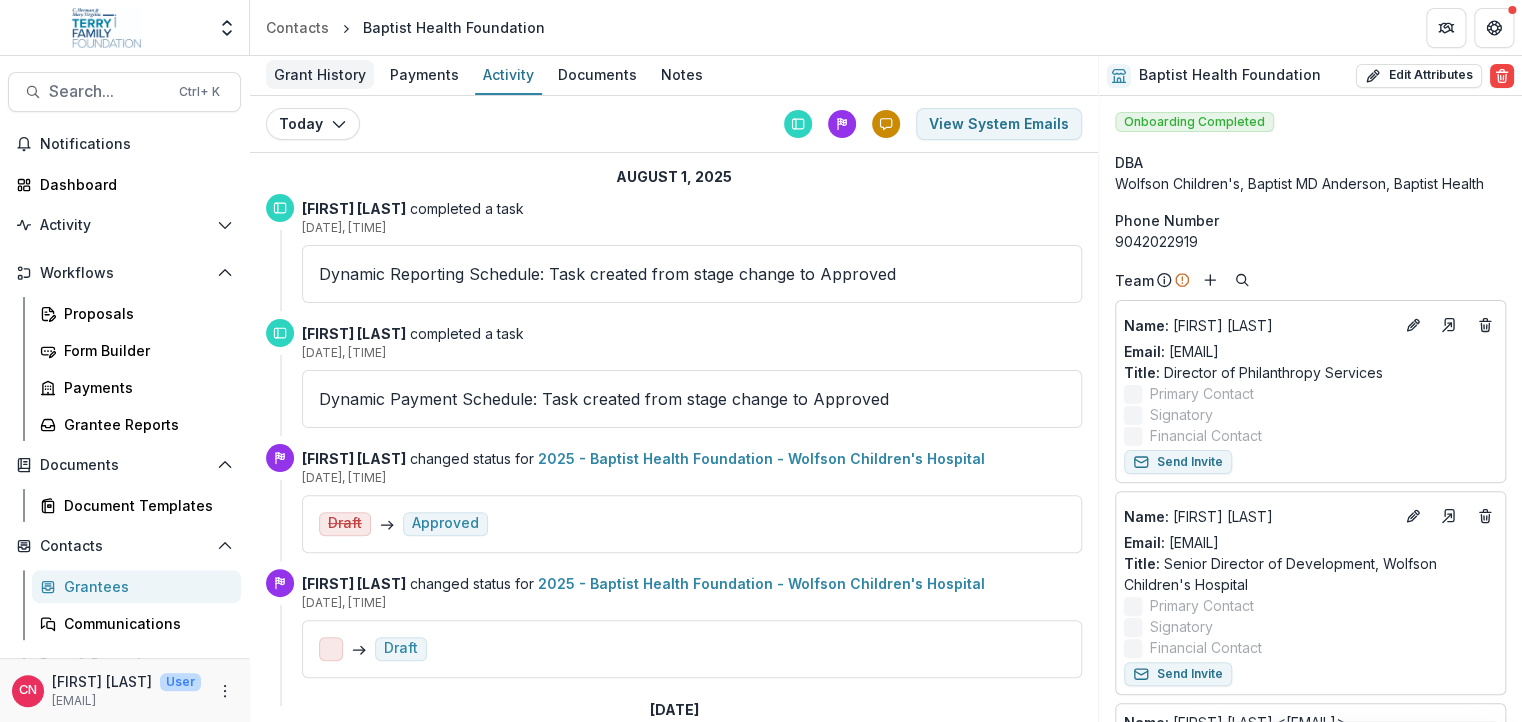 click on "Grant History" at bounding box center (320, 74) 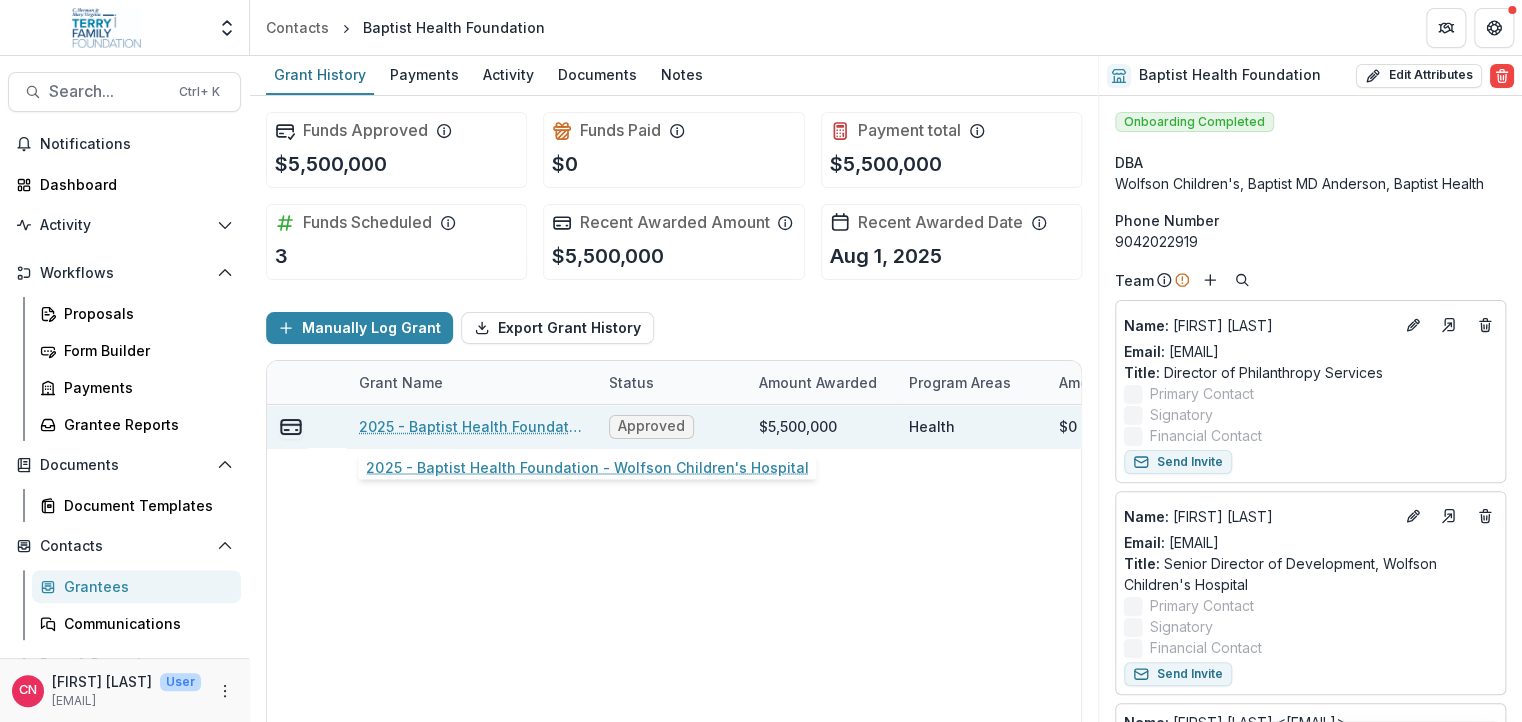 click on "2025 - Baptist Health Foundation - Wolfson Children's Hospital" at bounding box center (472, 426) 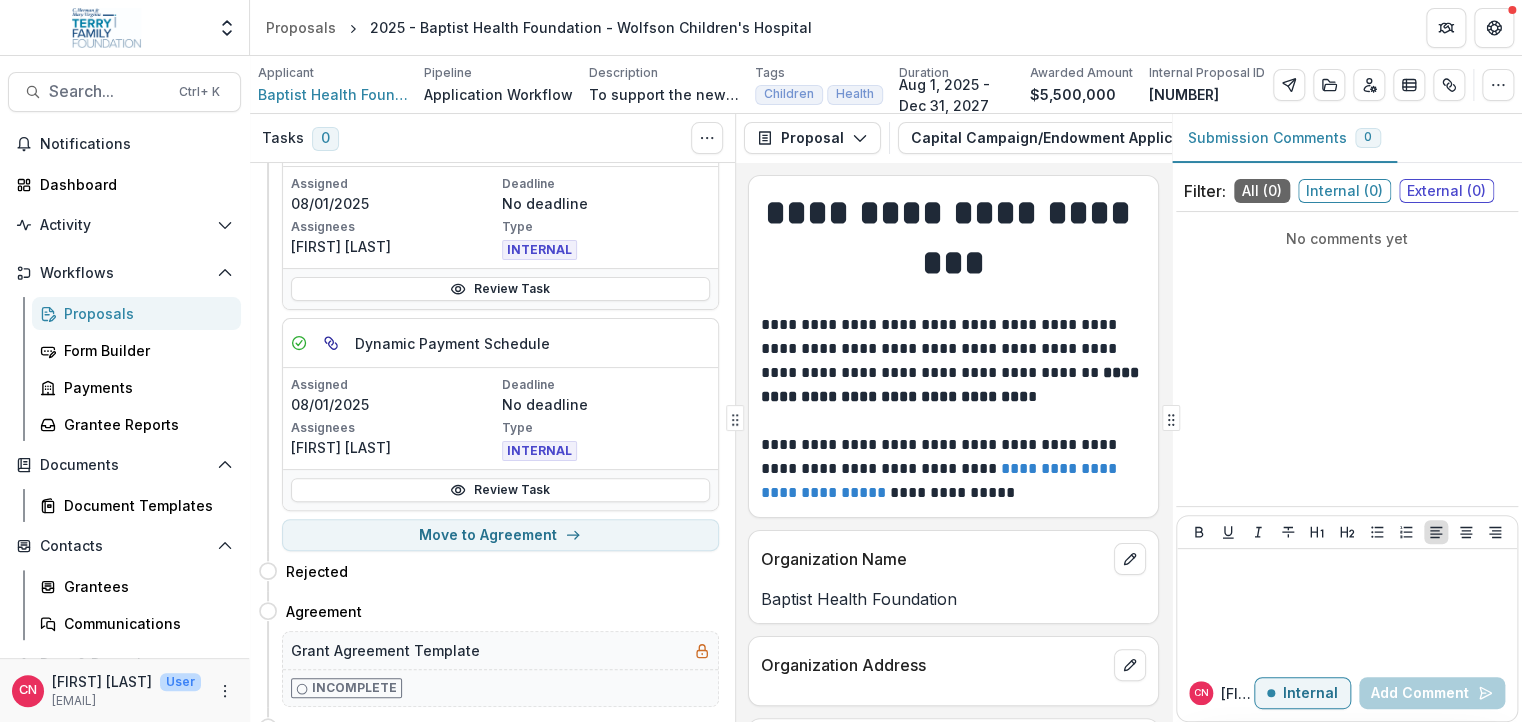scroll, scrollTop: 144, scrollLeft: 0, axis: vertical 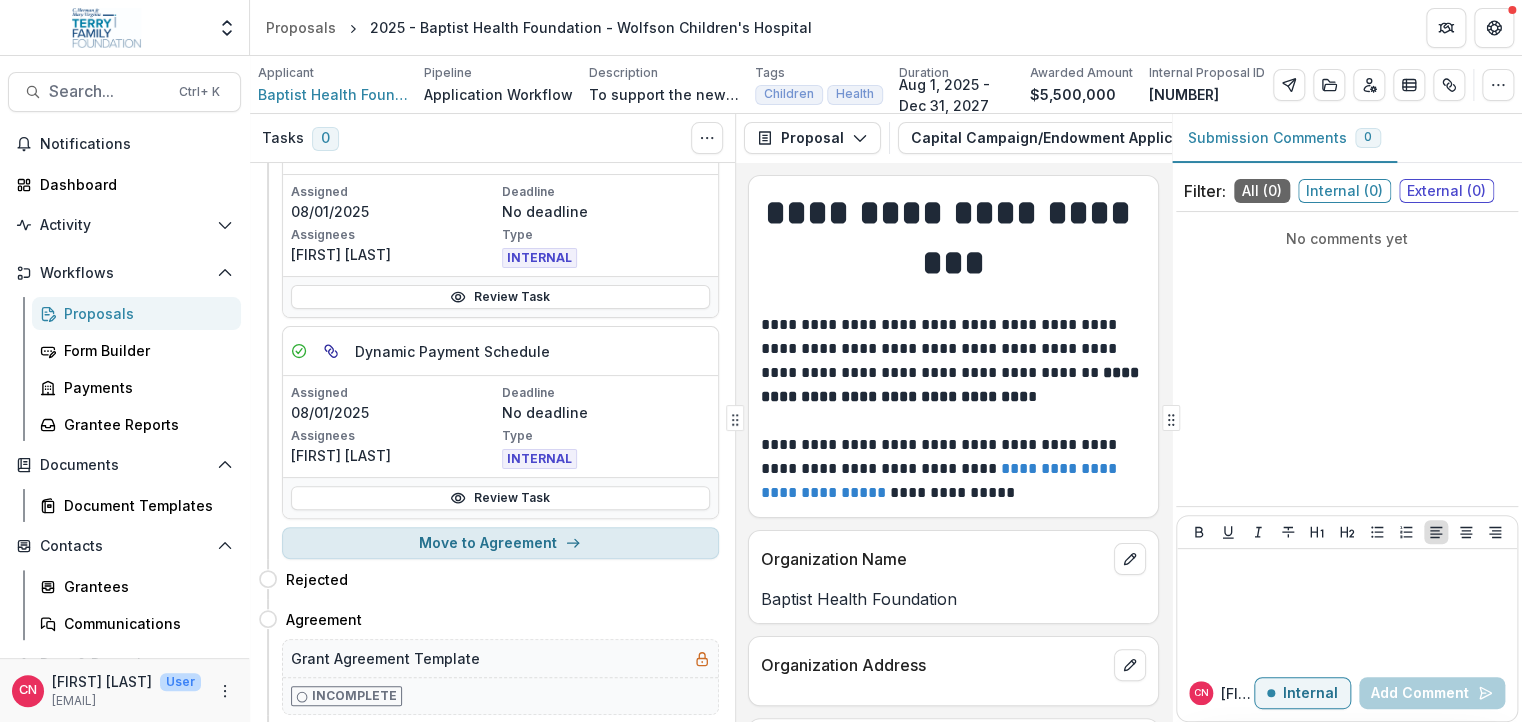 click 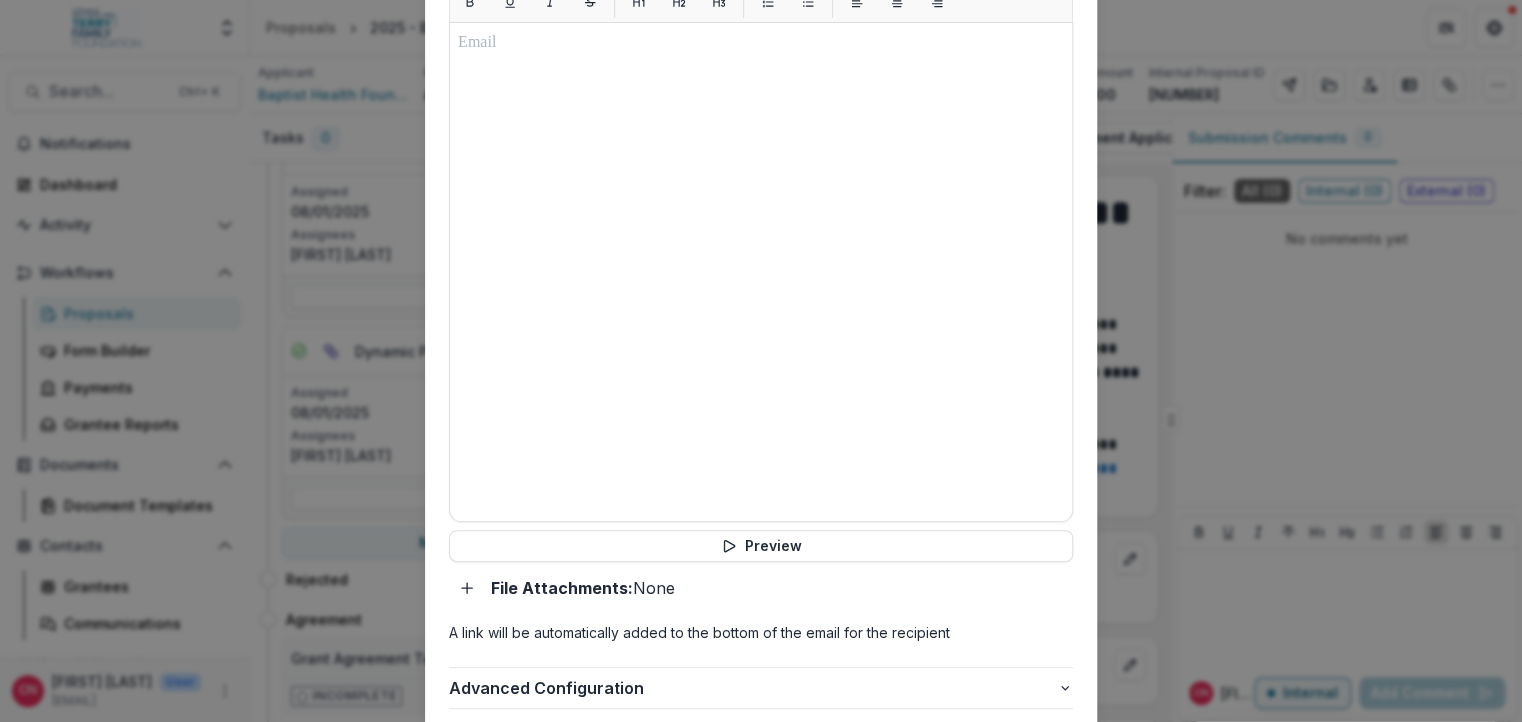 scroll, scrollTop: 1094, scrollLeft: 0, axis: vertical 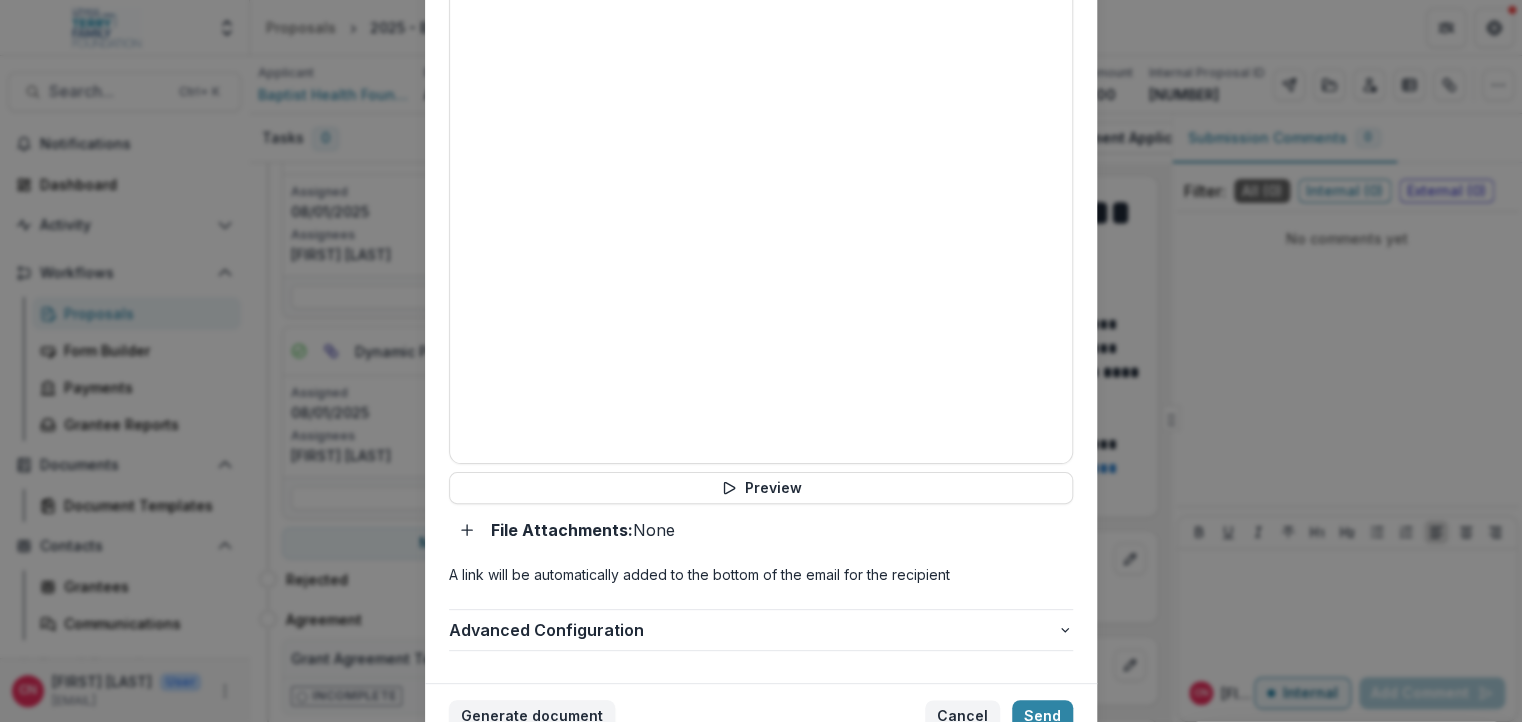 click on "Cancel" at bounding box center (962, 716) 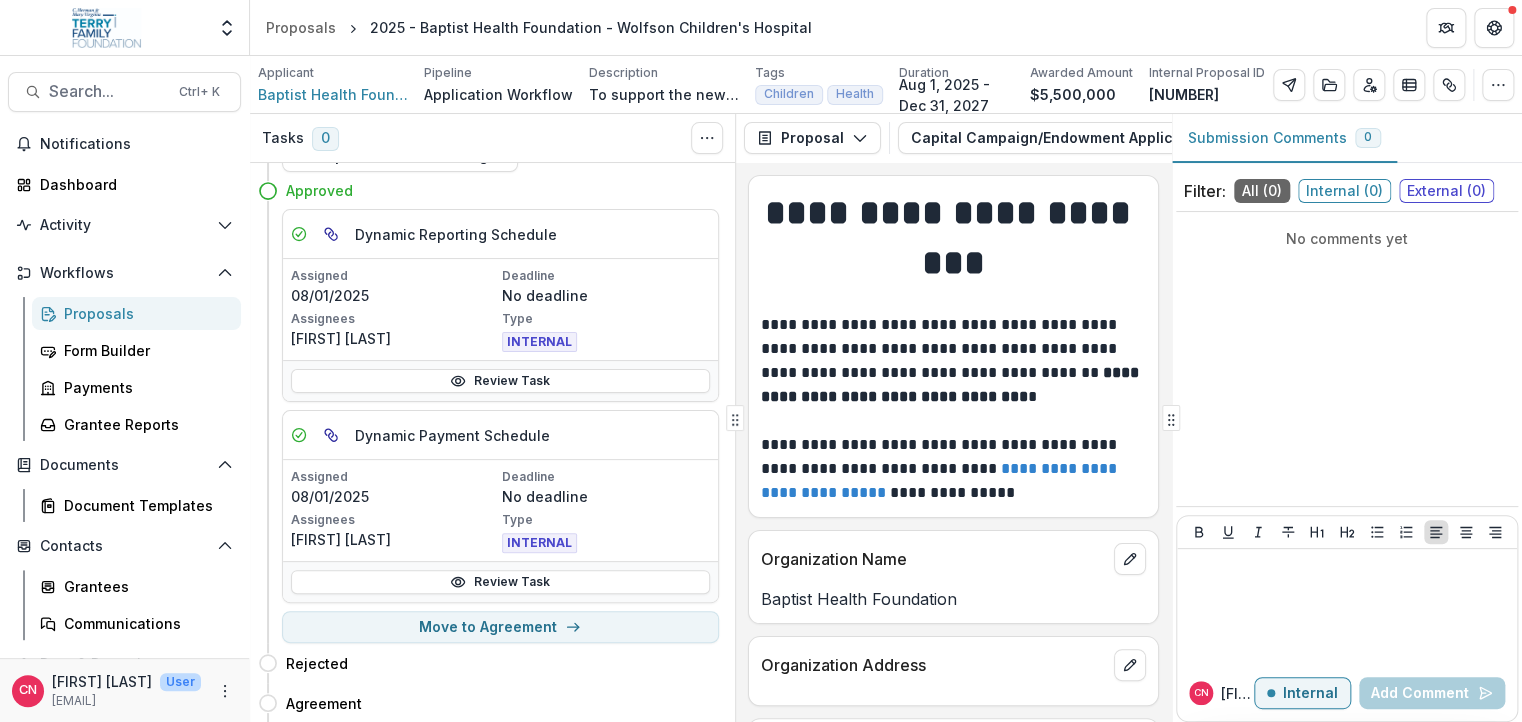scroll, scrollTop: 0, scrollLeft: 0, axis: both 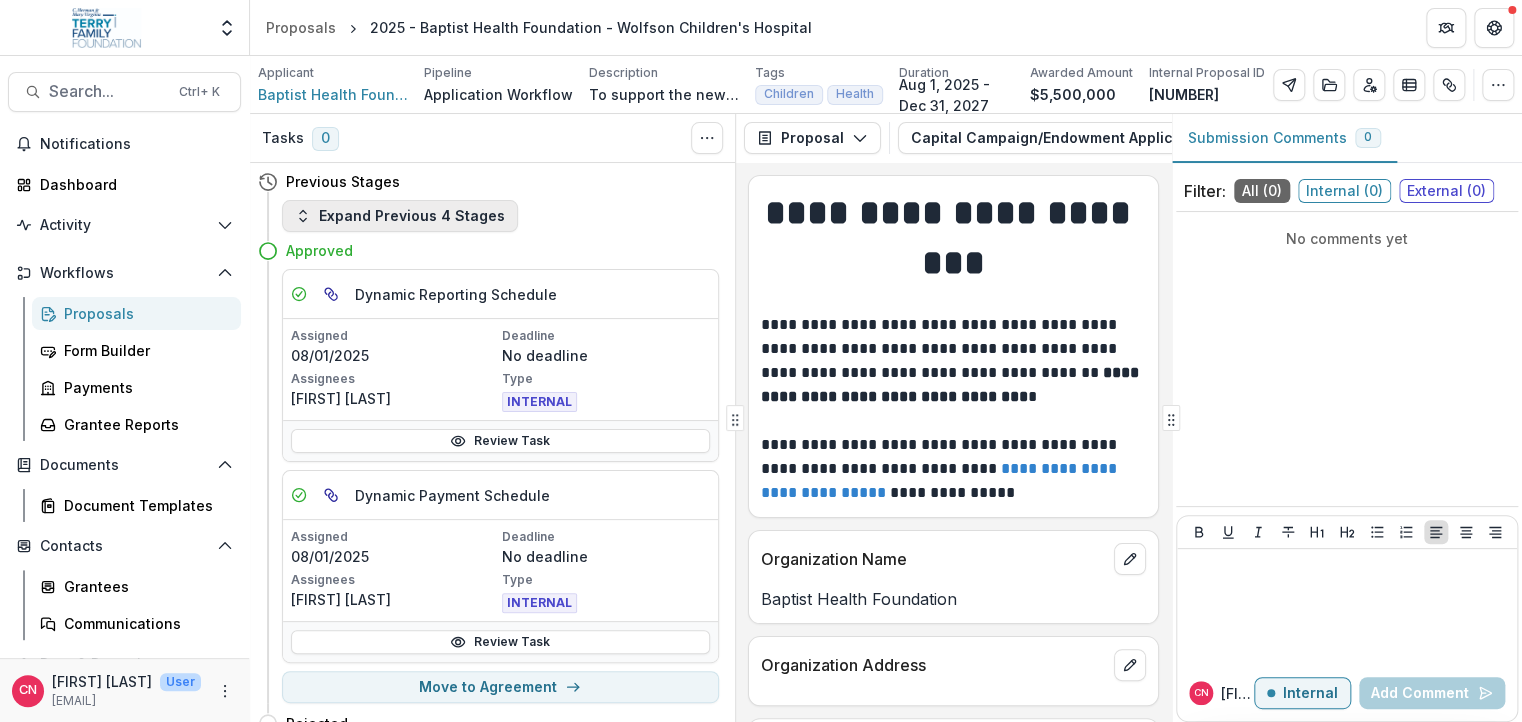 click 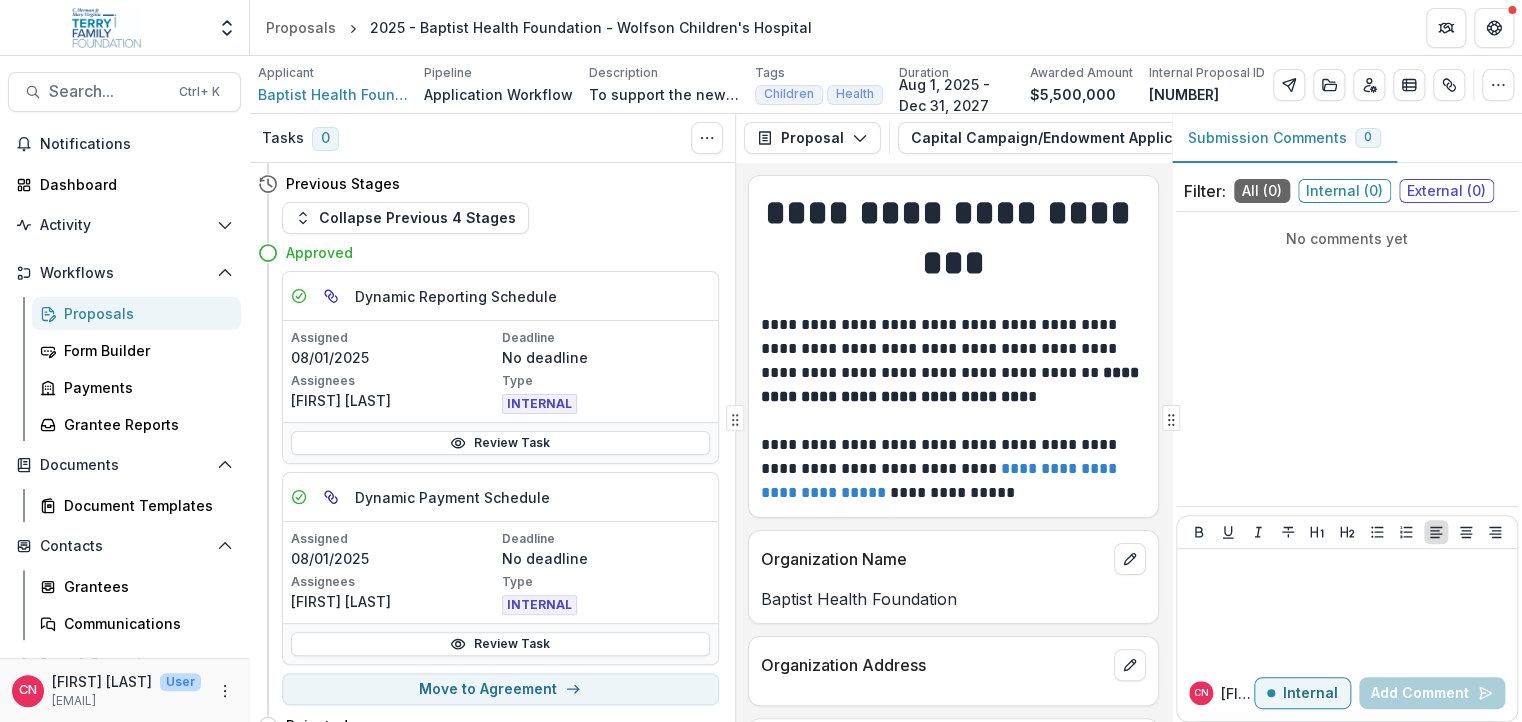 scroll, scrollTop: 169, scrollLeft: 0, axis: vertical 